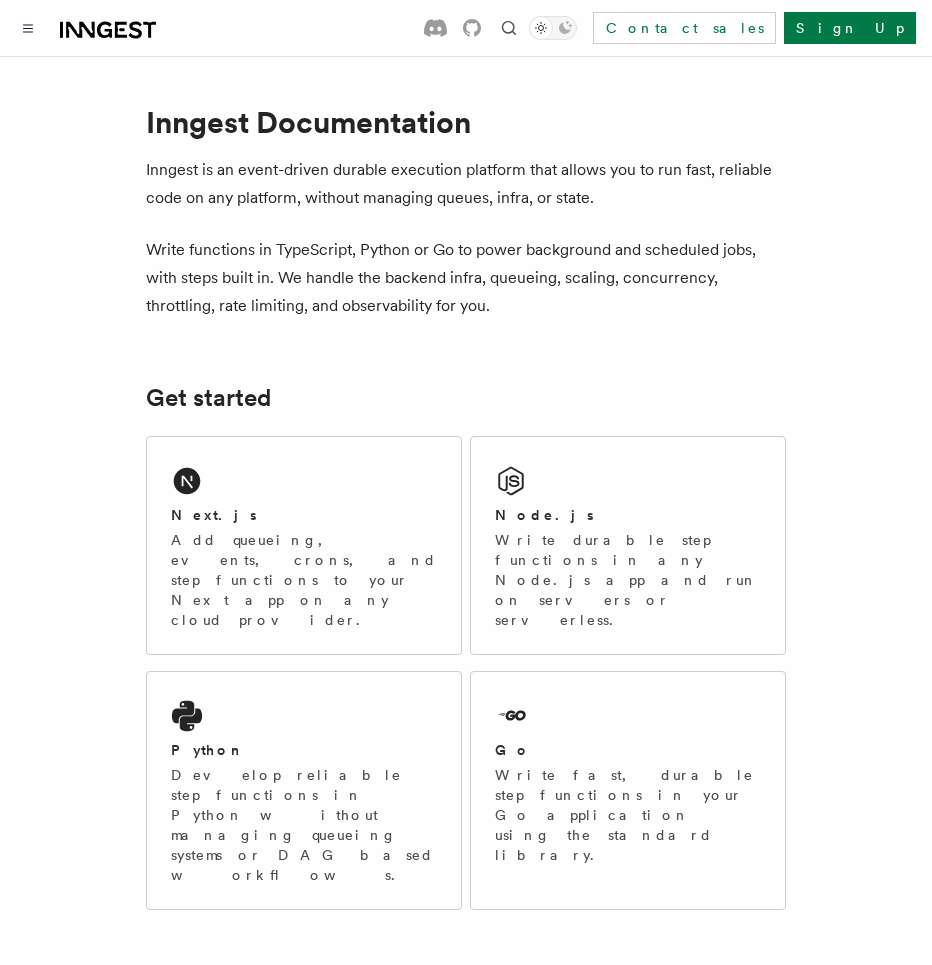 scroll, scrollTop: 0, scrollLeft: 0, axis: both 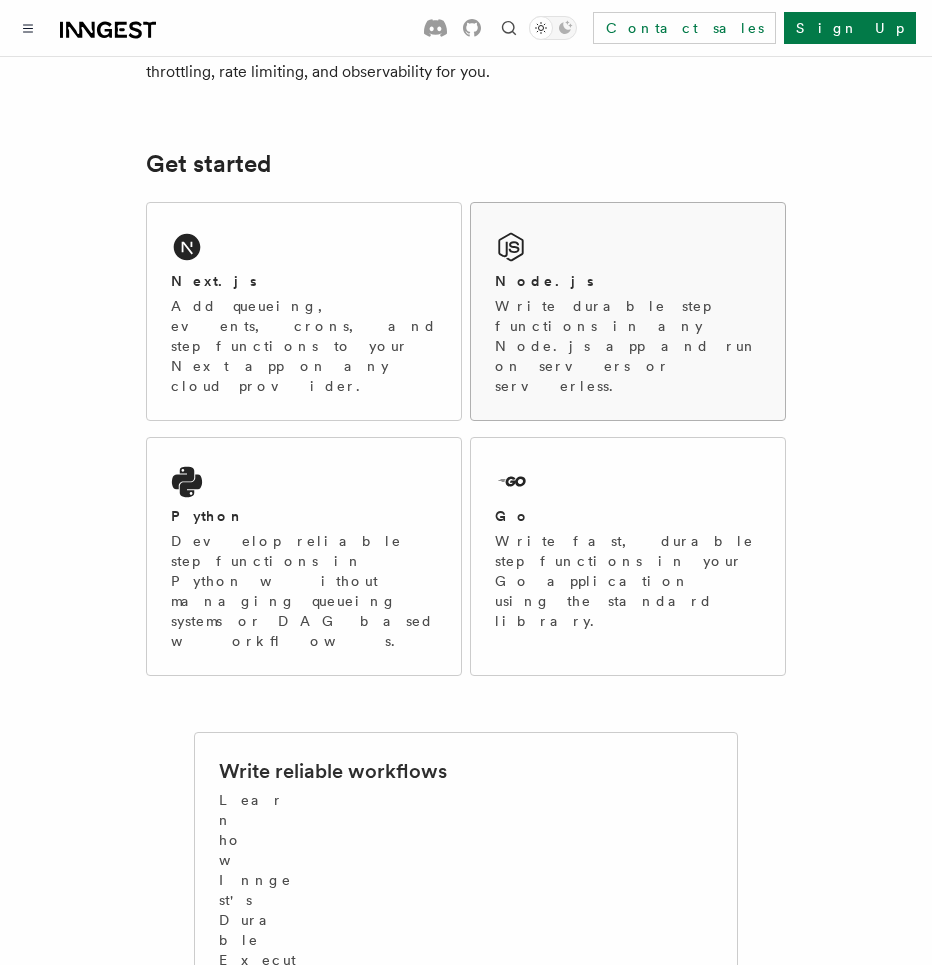 click on "Write durable step functions in any Node.js app and run on servers or serverless." at bounding box center [628, 346] 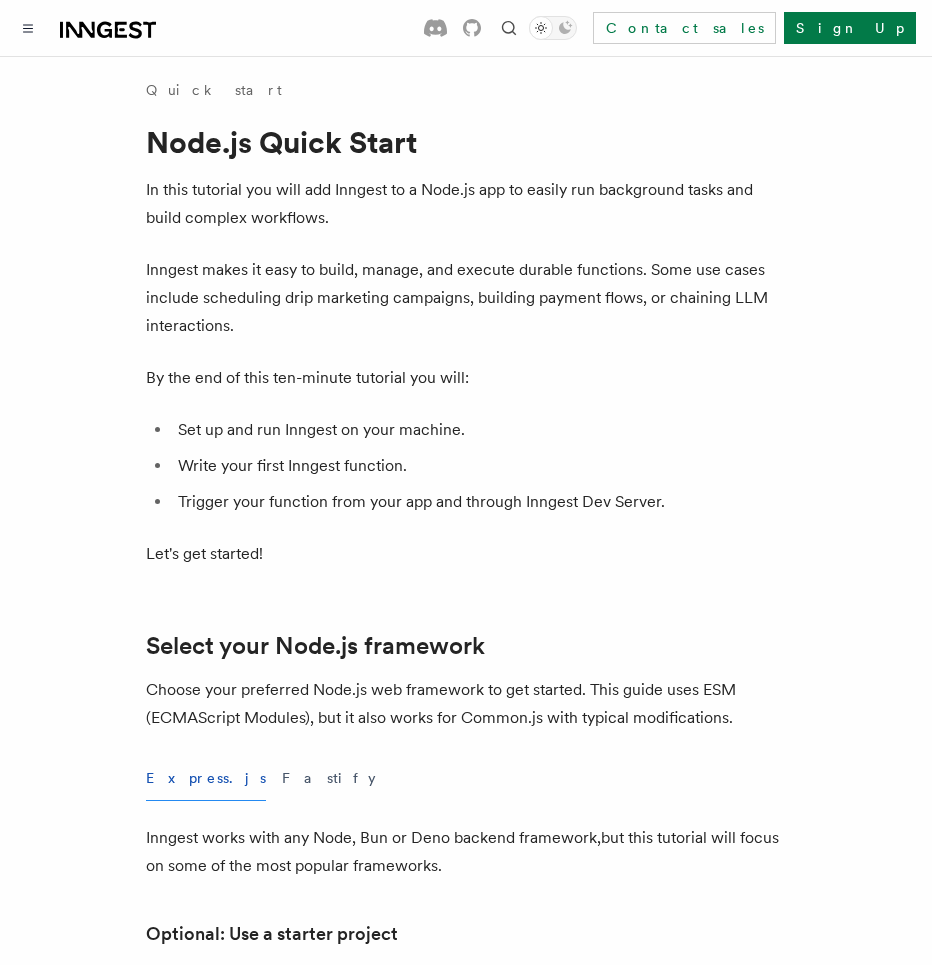 scroll, scrollTop: 0, scrollLeft: 0, axis: both 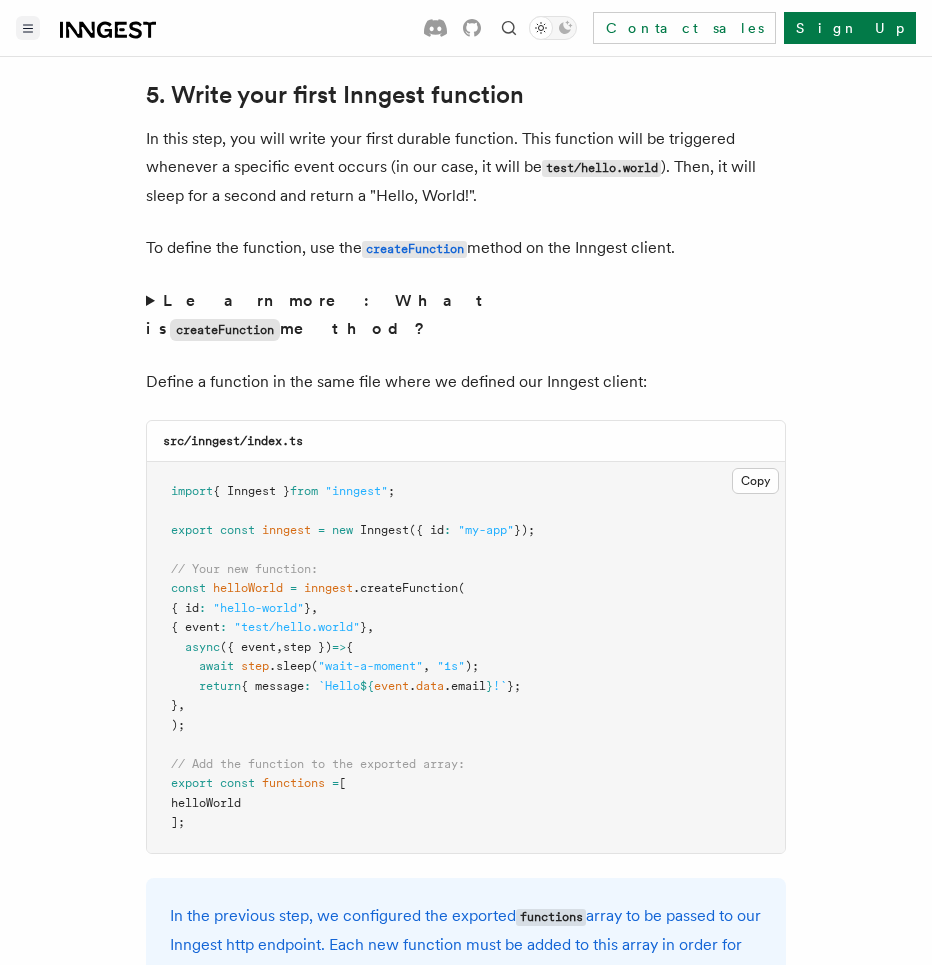 click 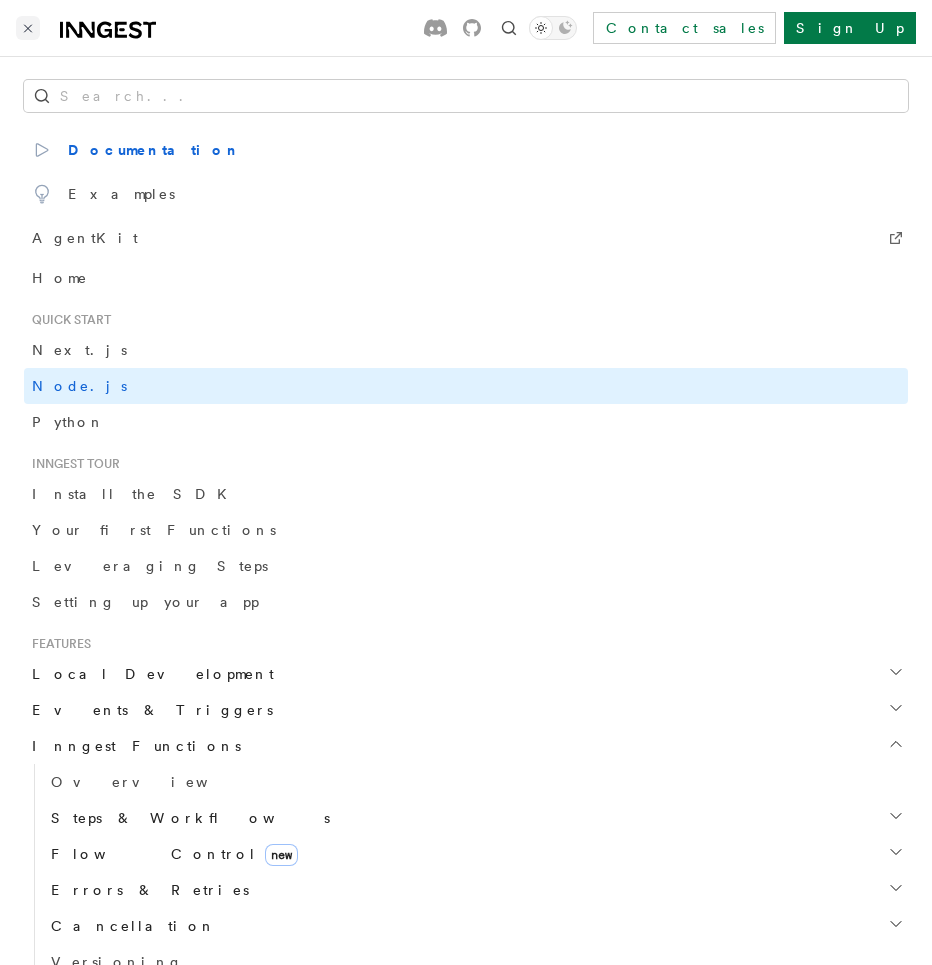 click 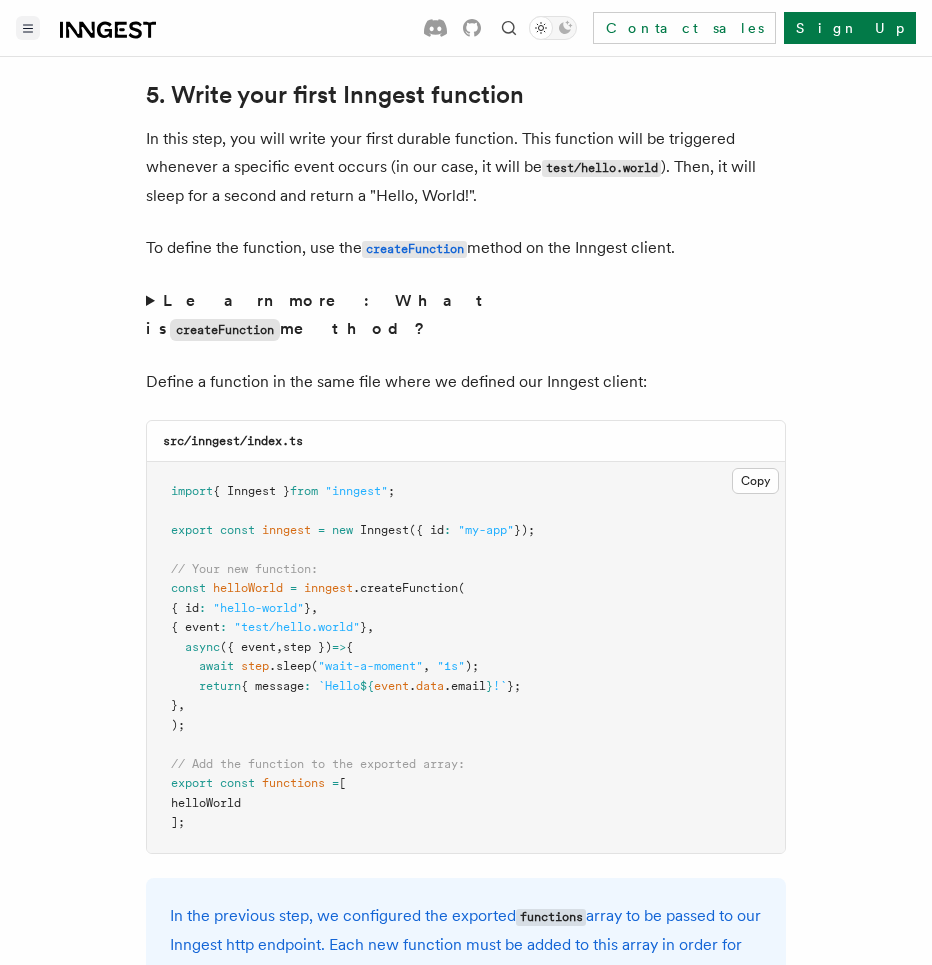 click at bounding box center [28, 28] 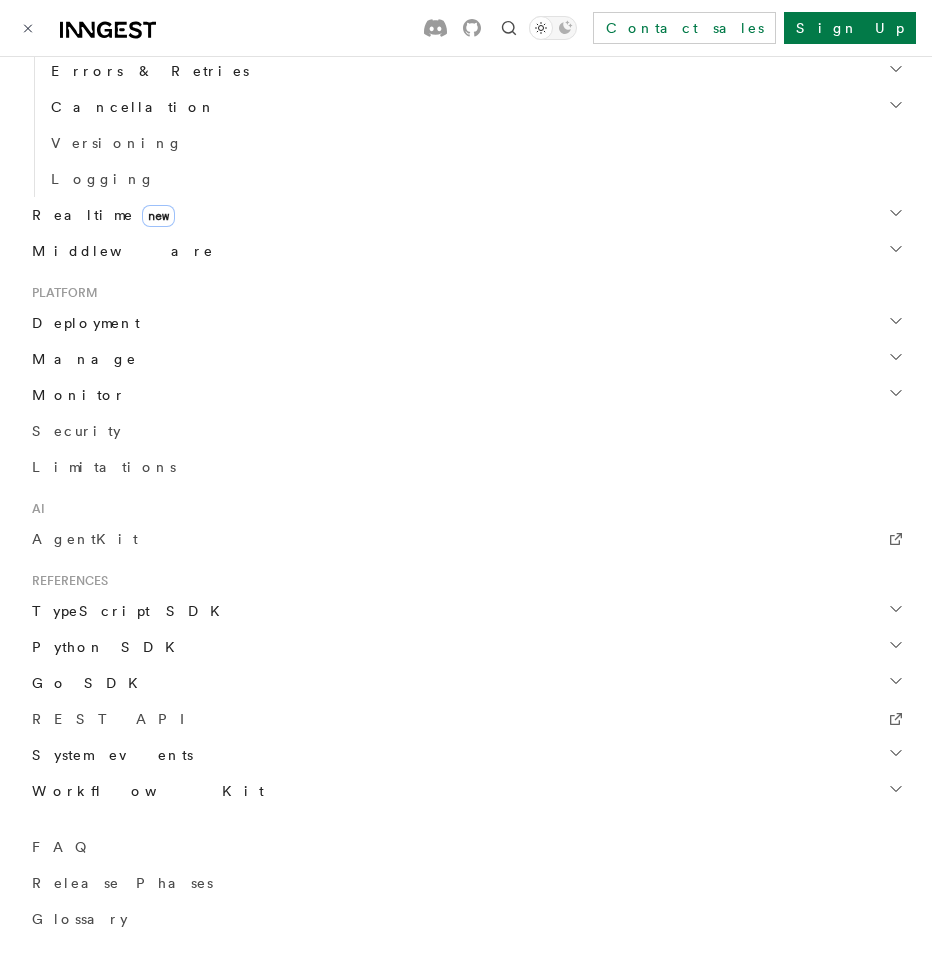 scroll, scrollTop: 831, scrollLeft: 0, axis: vertical 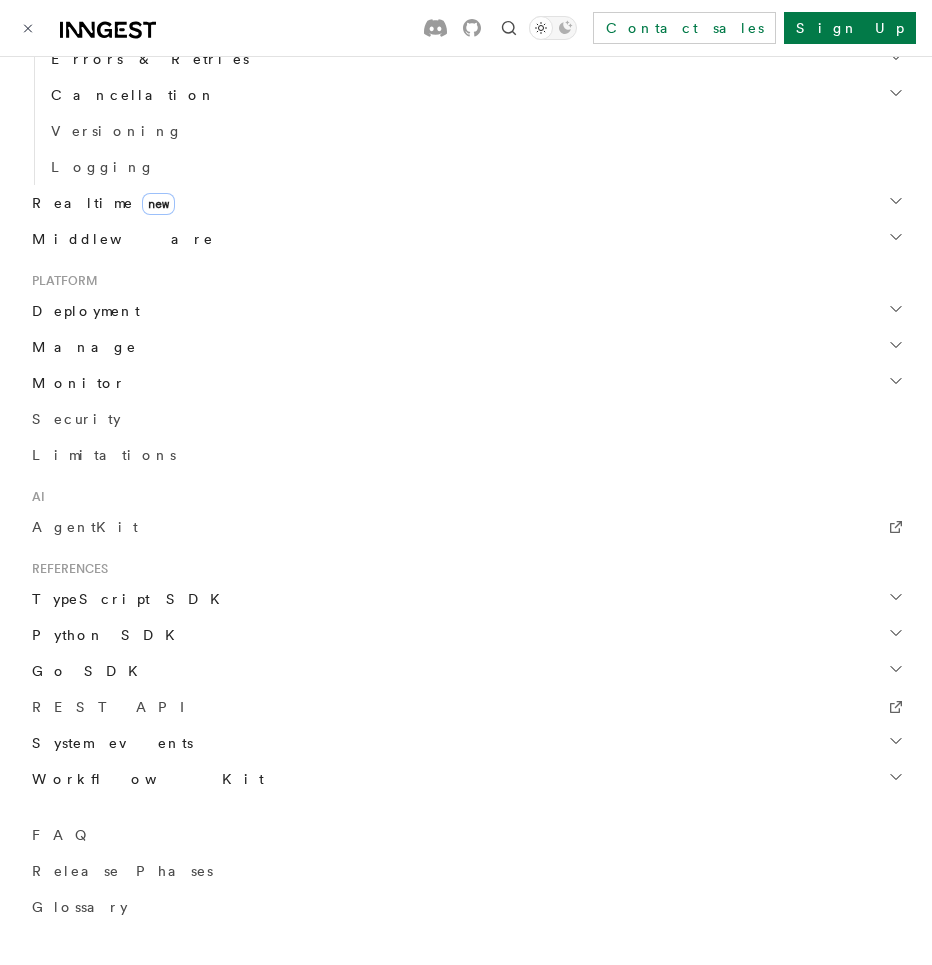 click on "TypeScript SDK" at bounding box center (128, 599) 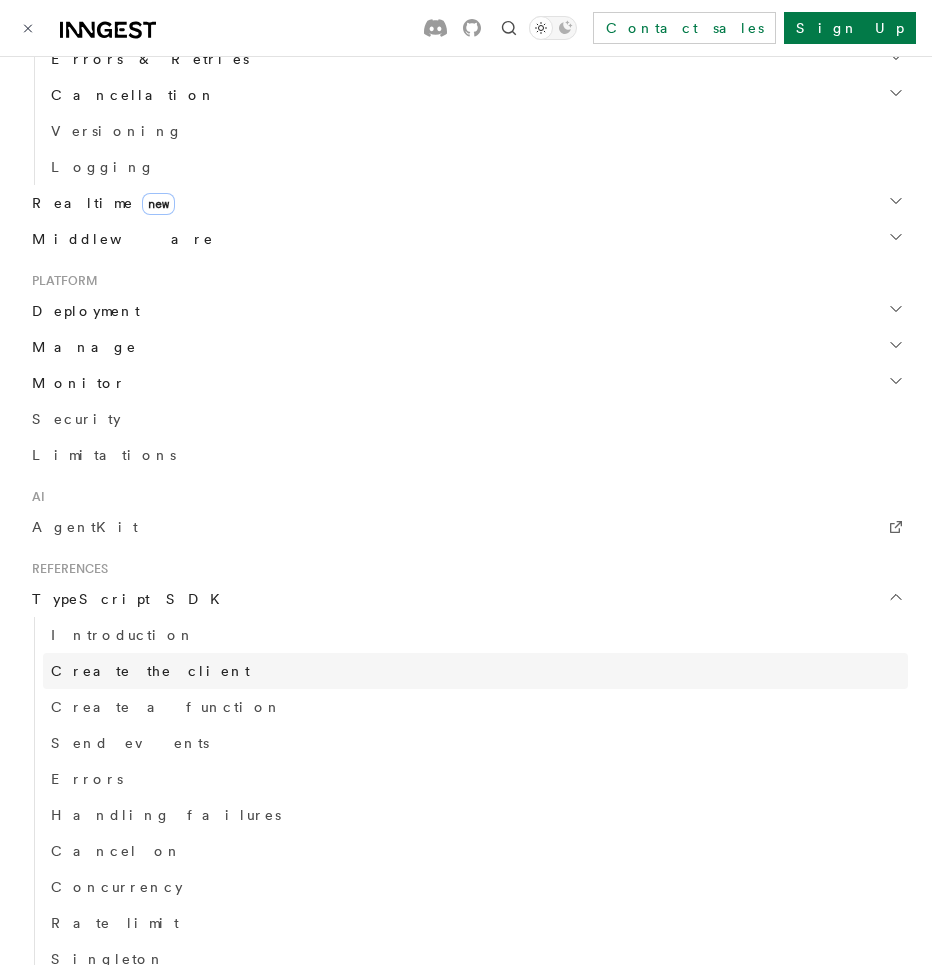 click on "Create the client" at bounding box center (150, 671) 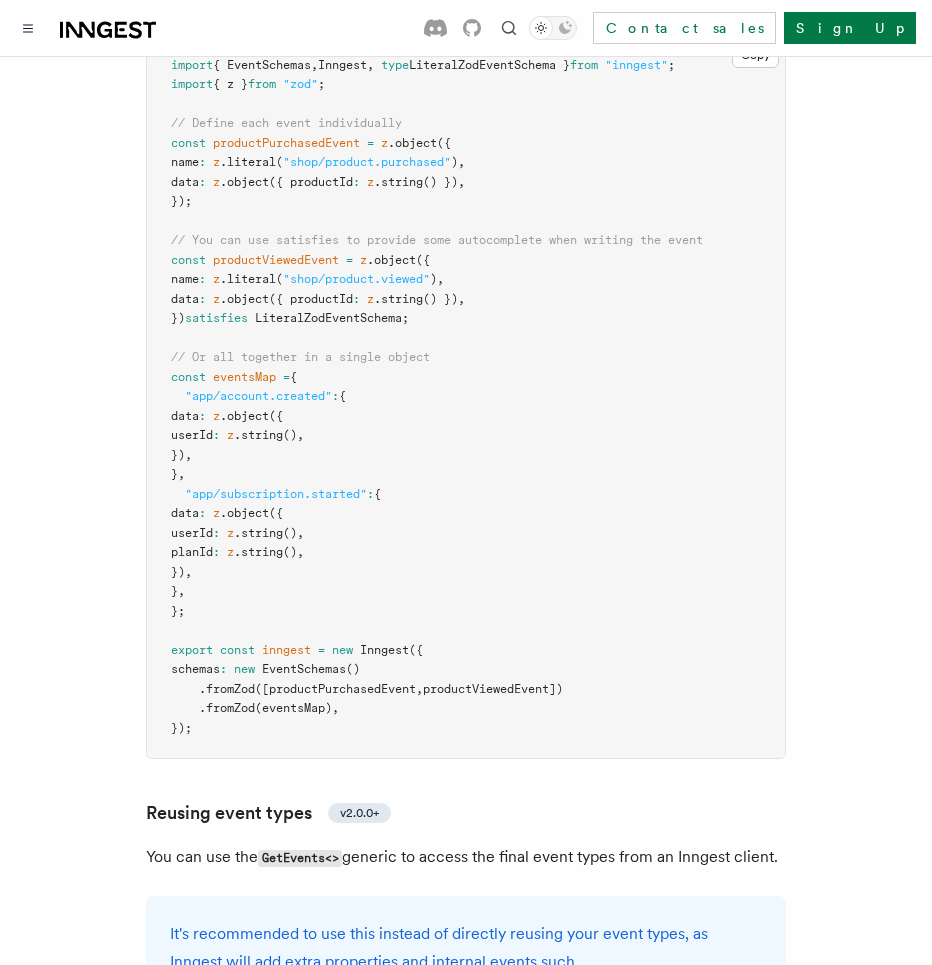 scroll, scrollTop: 2293, scrollLeft: 0, axis: vertical 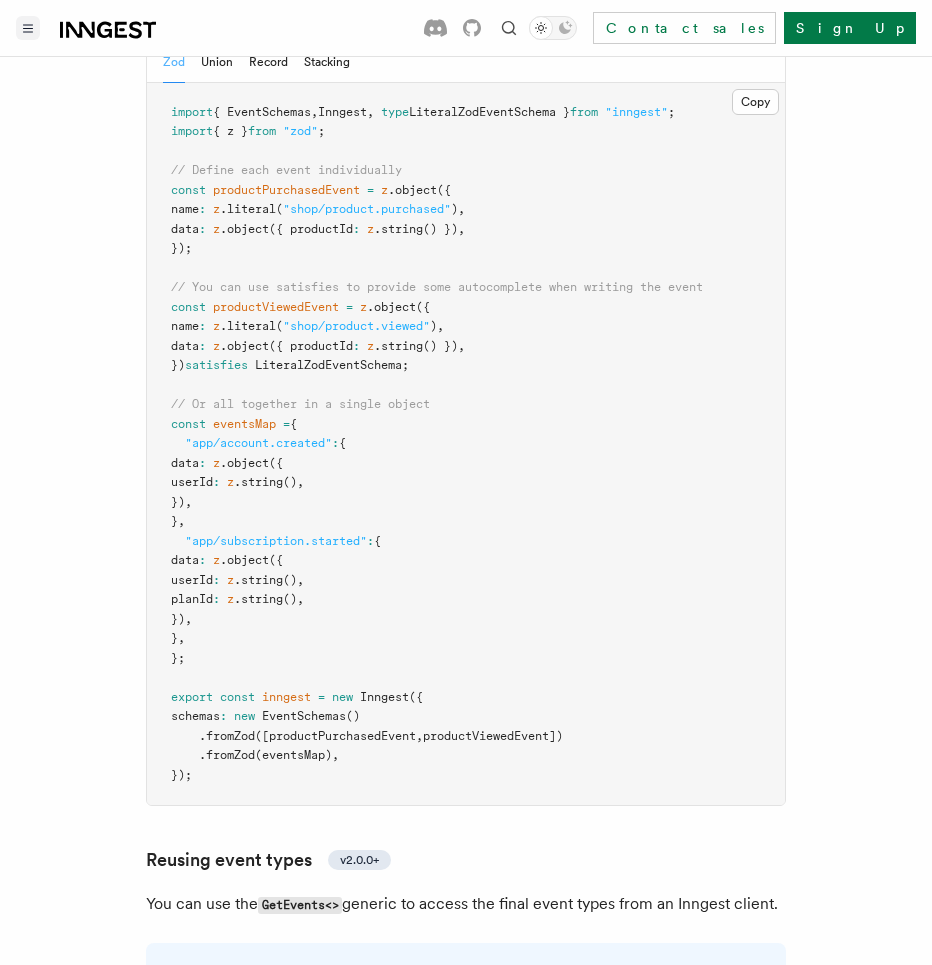click 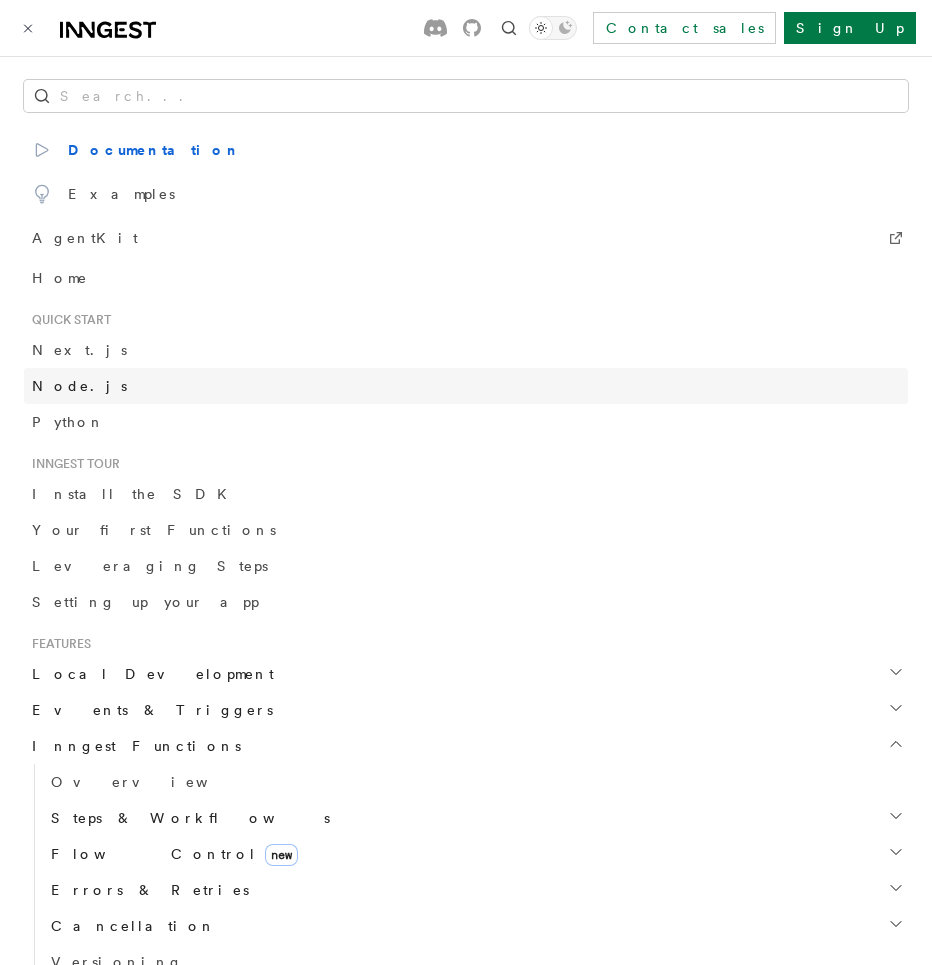 click on "Node.js" at bounding box center (79, 386) 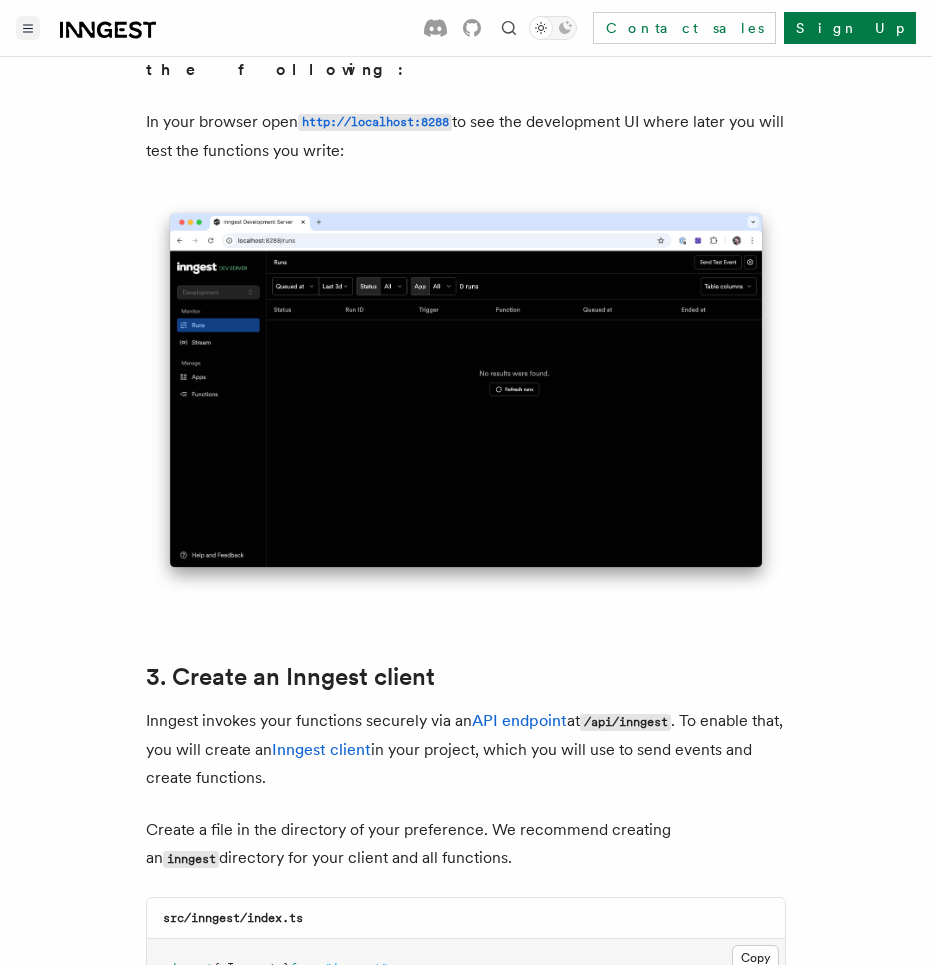 scroll, scrollTop: 1975, scrollLeft: 0, axis: vertical 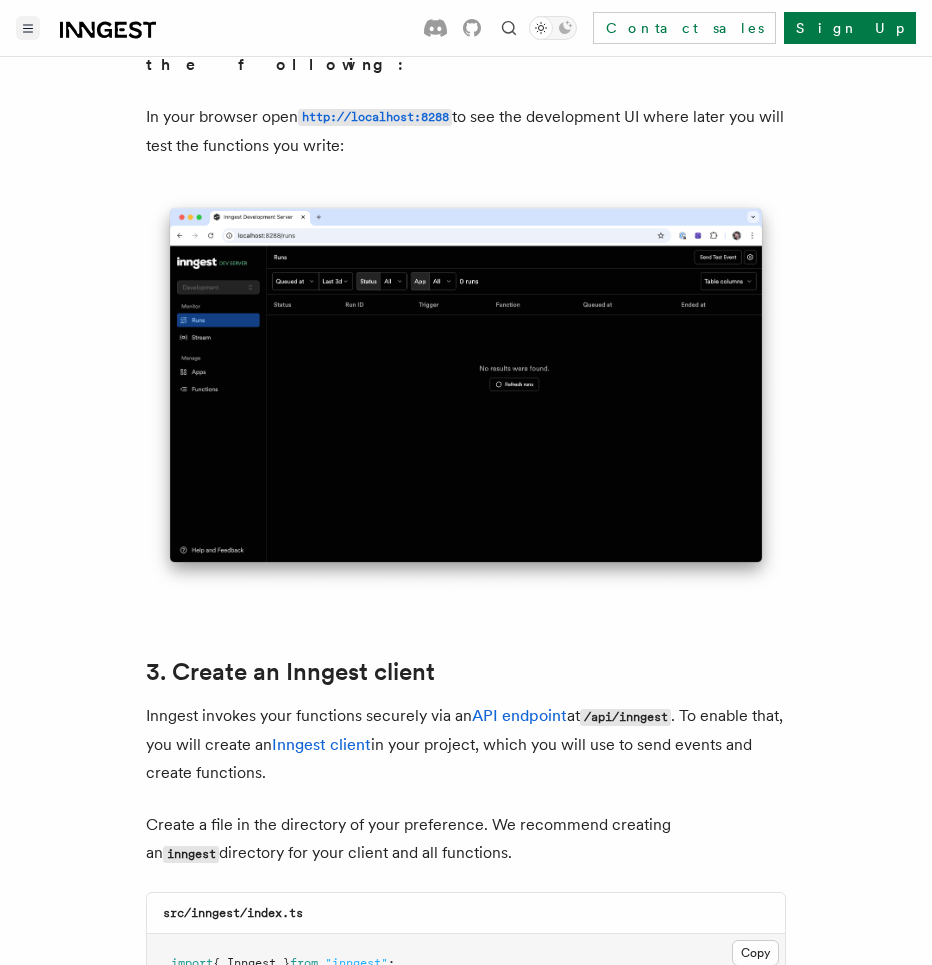 click on "Quick start Node.js Quick Start
In this tutorial you will add Inngest to a Node.js app to easily run background tasks and build complex workflows.
Inngest makes it easy to build, manage, and execute durable functions. Some use cases include scheduling drip marketing campaigns, building payment flows, or chaining LLM interactions.
By the end of this ten-minute tutorial you will:
Set up and run Inngest on your machine.
Write your first Inngest function.
Trigger your function from your app and through Inngest Dev Server.
Let's get started!
Select your Node.js framework
Choose your preferred Node.js web framework to get started. This guide uses ESM (ECMAScript Modules), but it also works for Common.js with typical modifications.
Express.js Fastify Inngest works with any Node, Bun or Deno backend framework,but this tutorial will focus on some of the most popular frameworks. Optional: Use a starter project Starting your project tsx  or  nodemon  for automatically restarting on file save: tsx" at bounding box center [466, 4385] 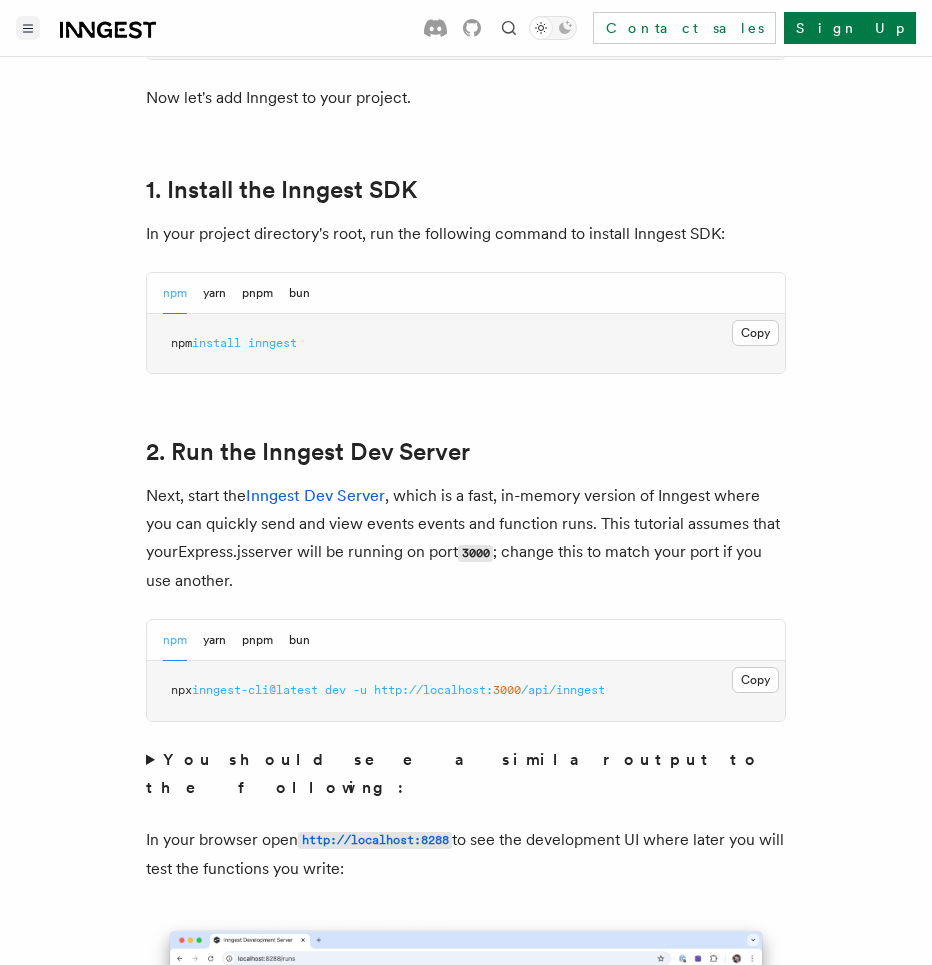 scroll, scrollTop: 1319, scrollLeft: 0, axis: vertical 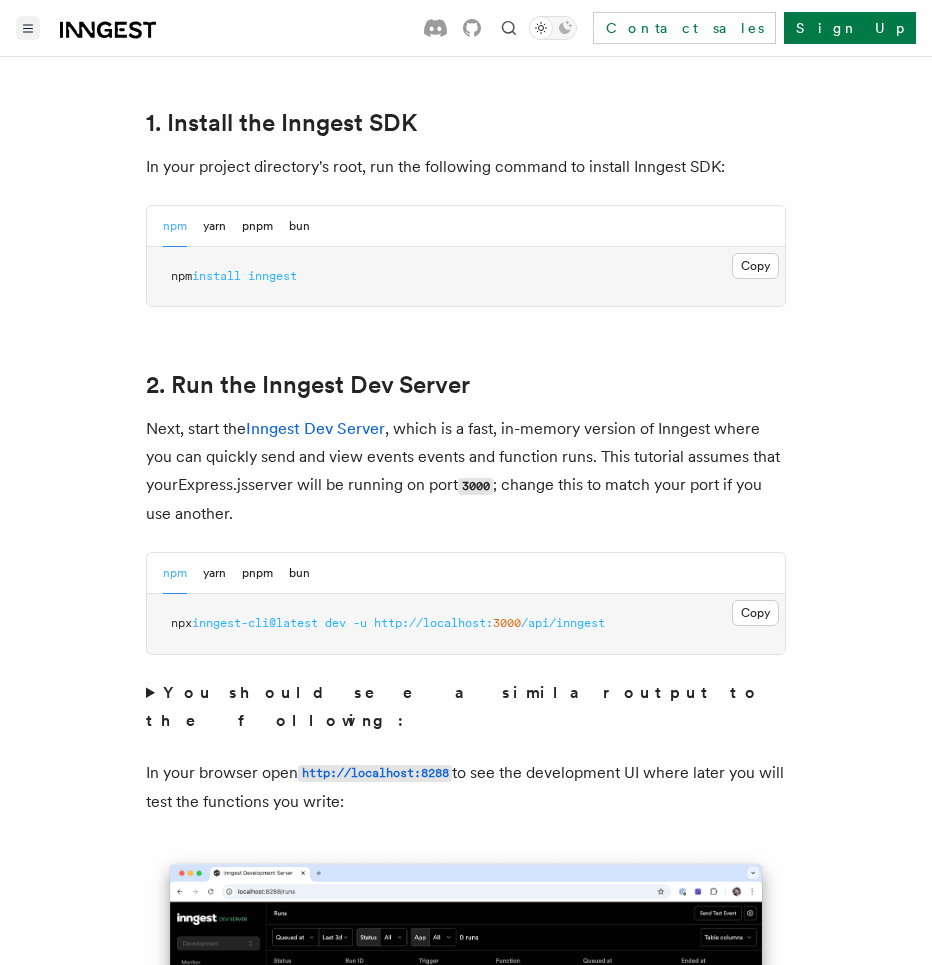 click 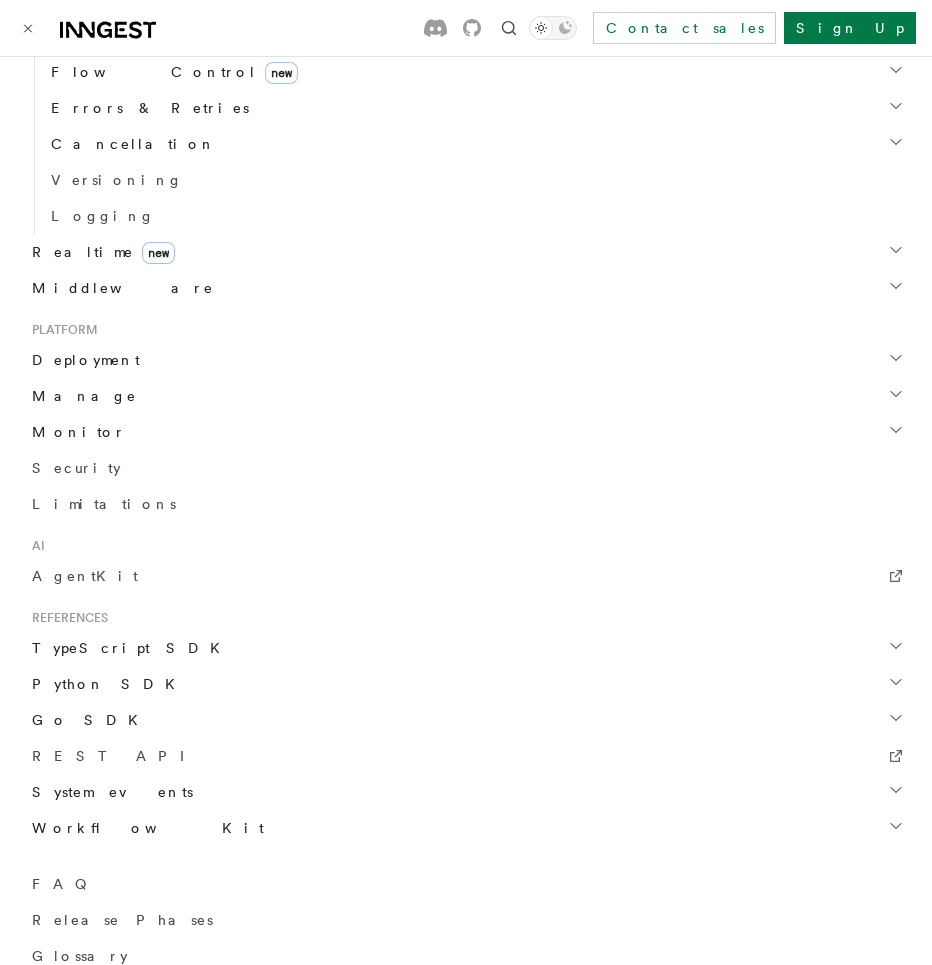 scroll, scrollTop: 831, scrollLeft: 0, axis: vertical 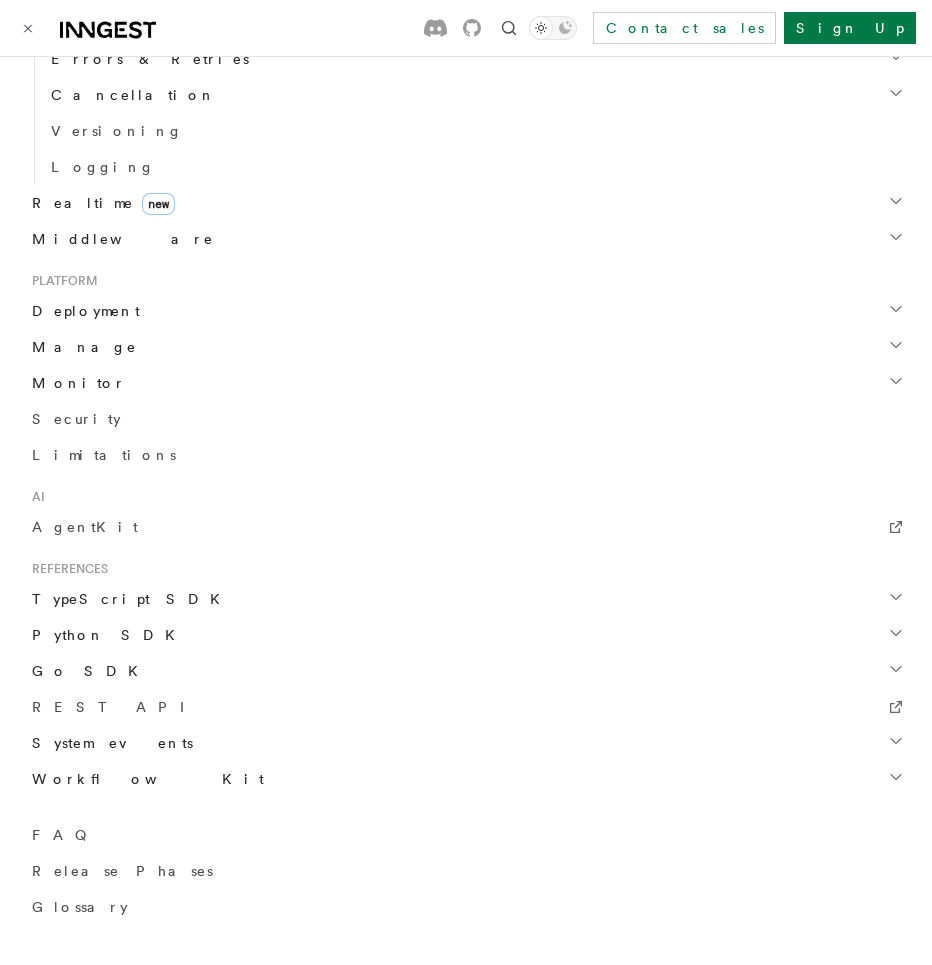 click on "TypeScript SDK" at bounding box center [128, 599] 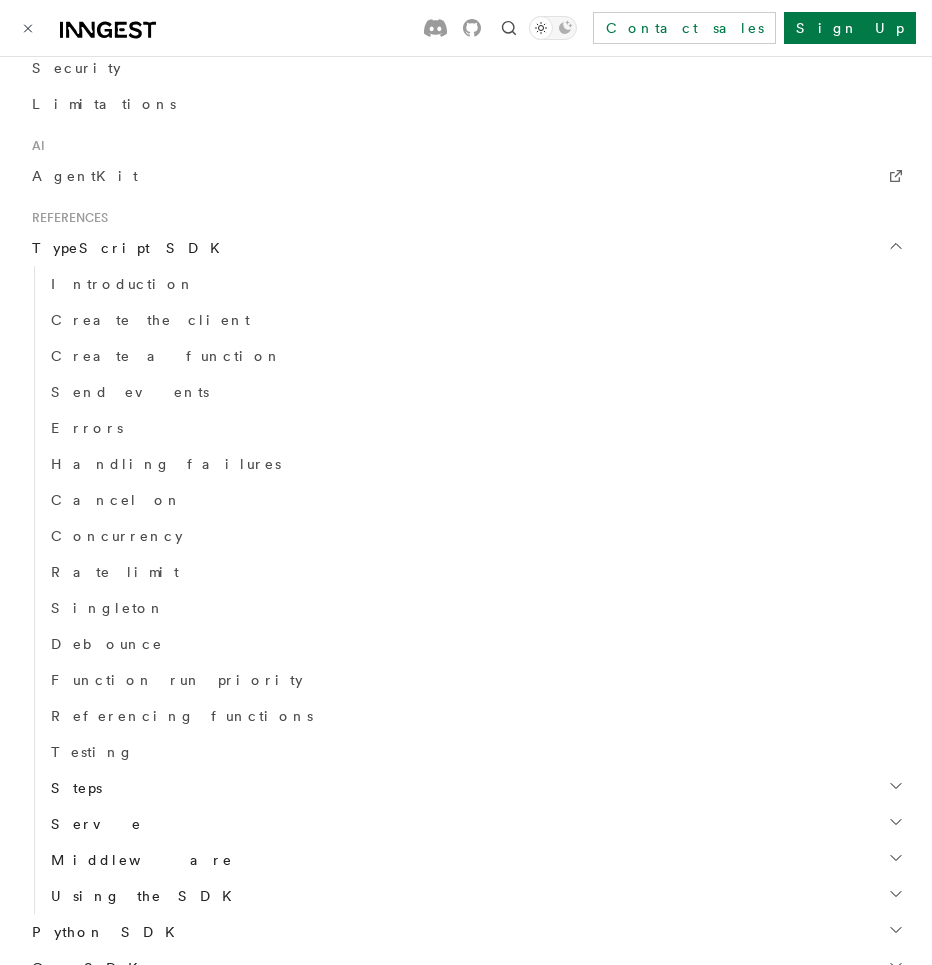 scroll, scrollTop: 1097, scrollLeft: 0, axis: vertical 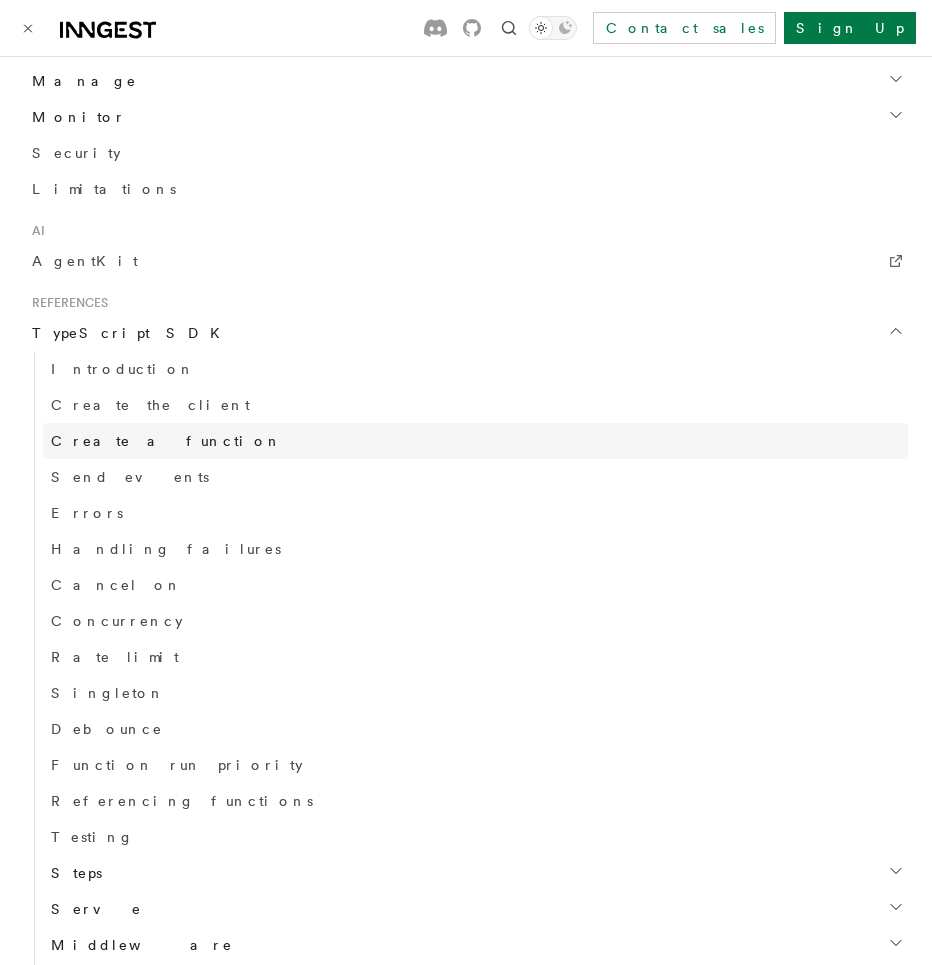 click on "Create a function" at bounding box center [166, 441] 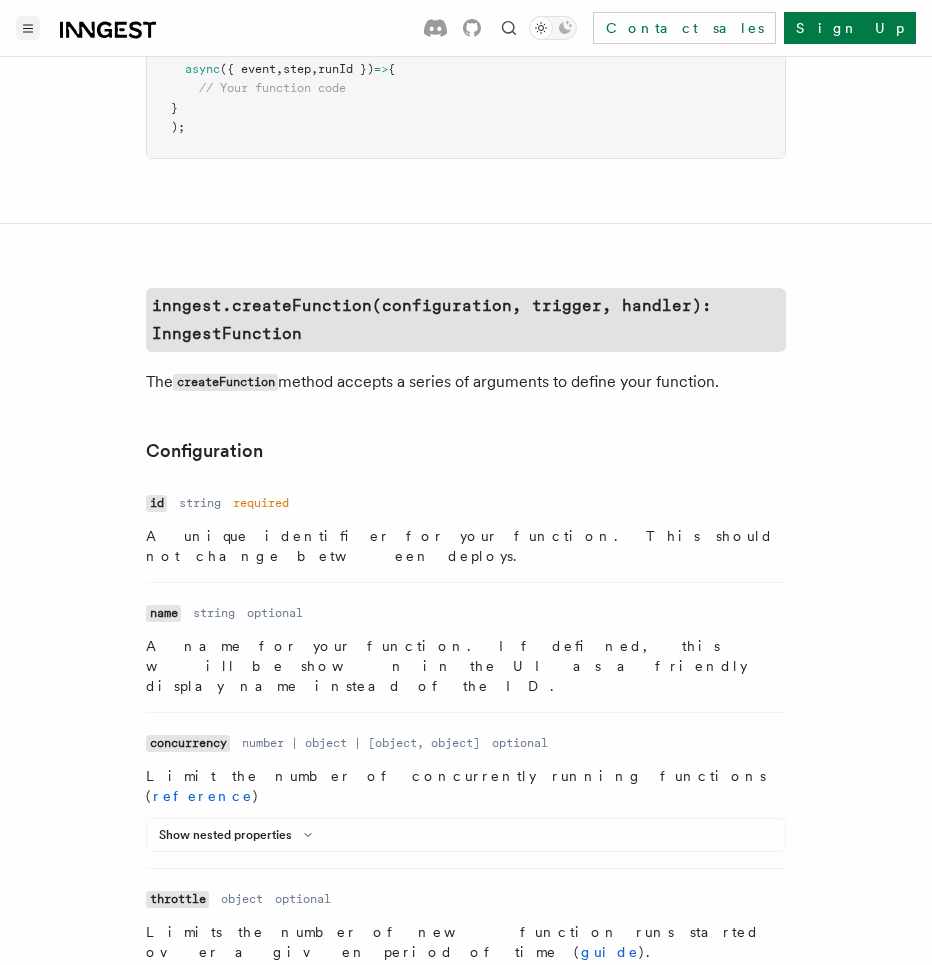 scroll, scrollTop: 0, scrollLeft: 0, axis: both 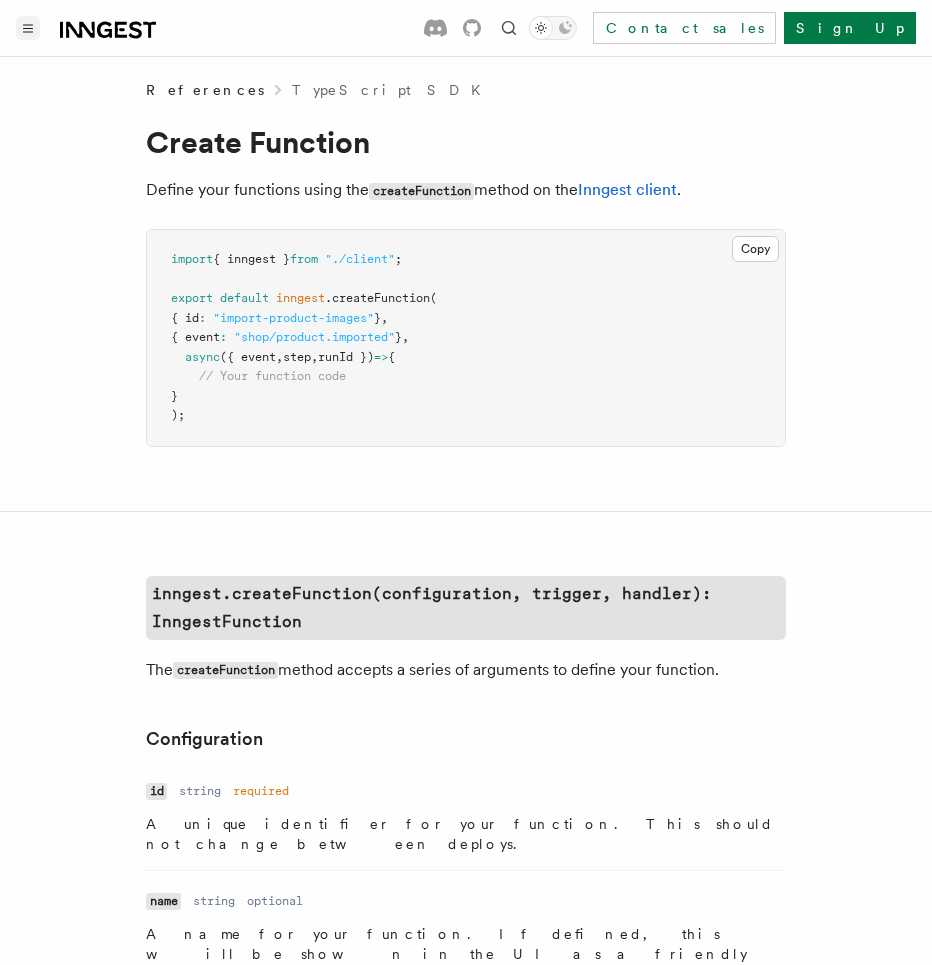 click 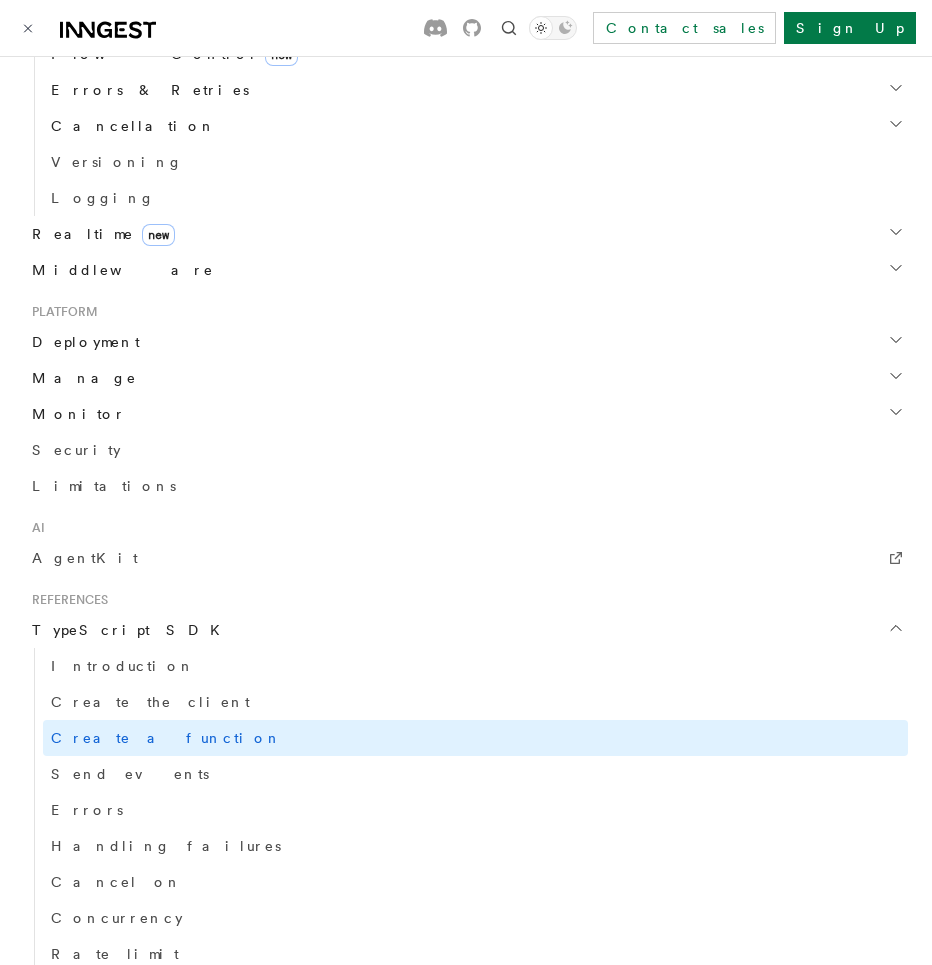 scroll, scrollTop: 833, scrollLeft: 0, axis: vertical 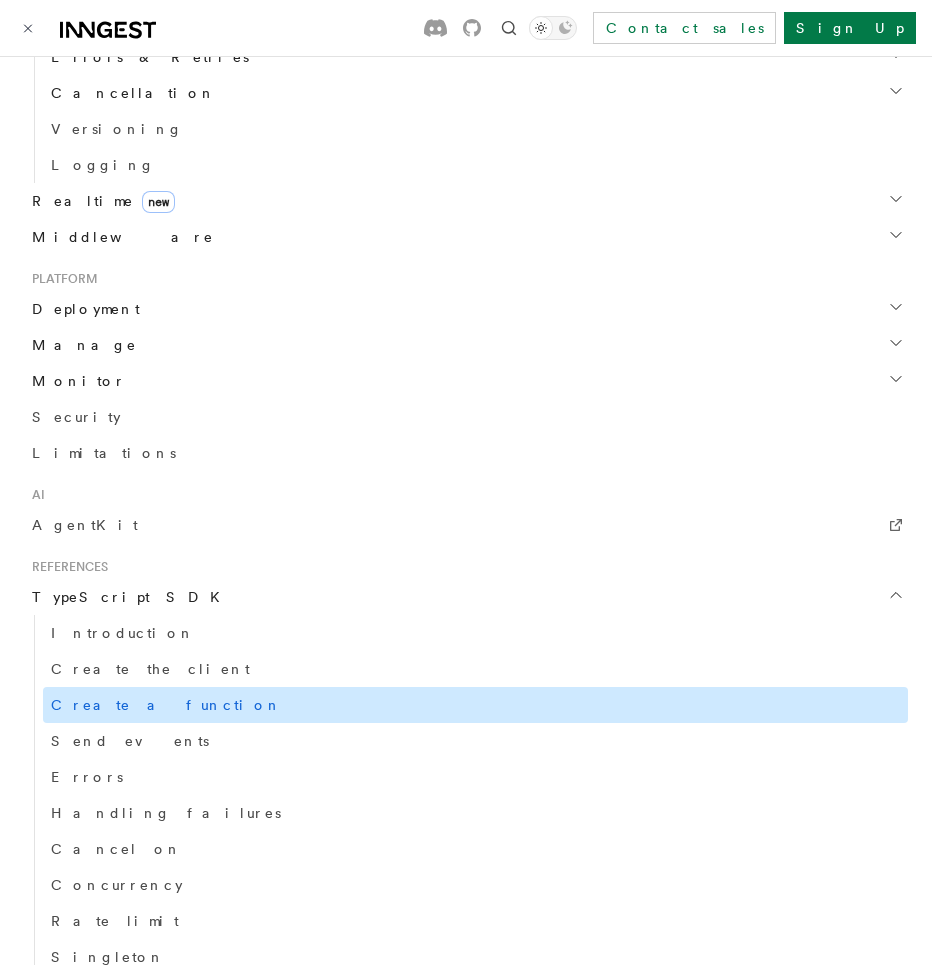 click on "Create a function" at bounding box center (166, 705) 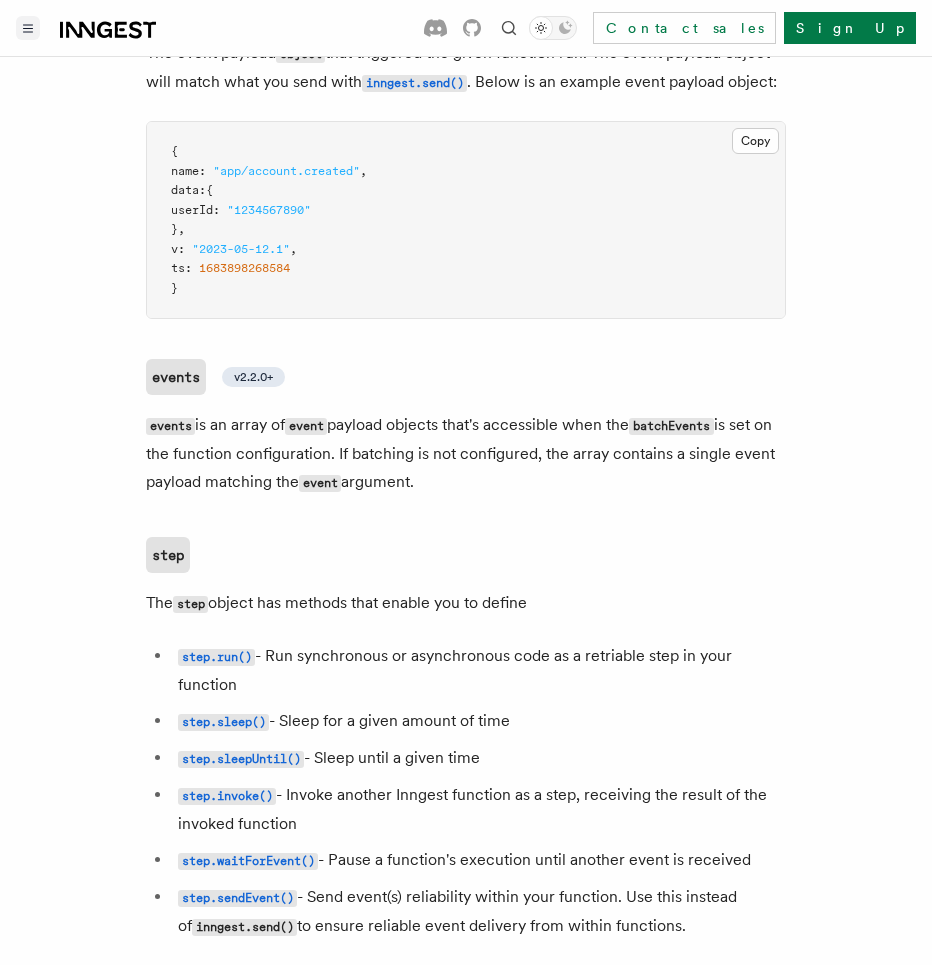 scroll, scrollTop: 4188, scrollLeft: 0, axis: vertical 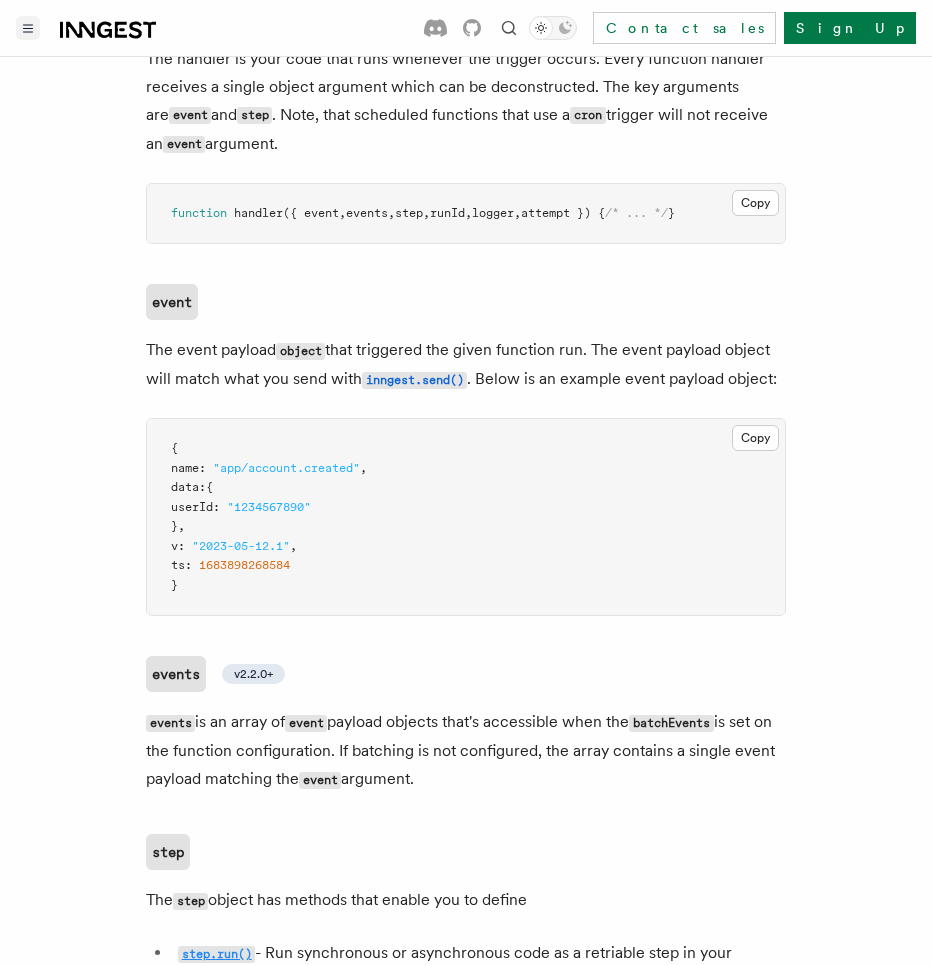 click on "step.run()" at bounding box center (216, 954) 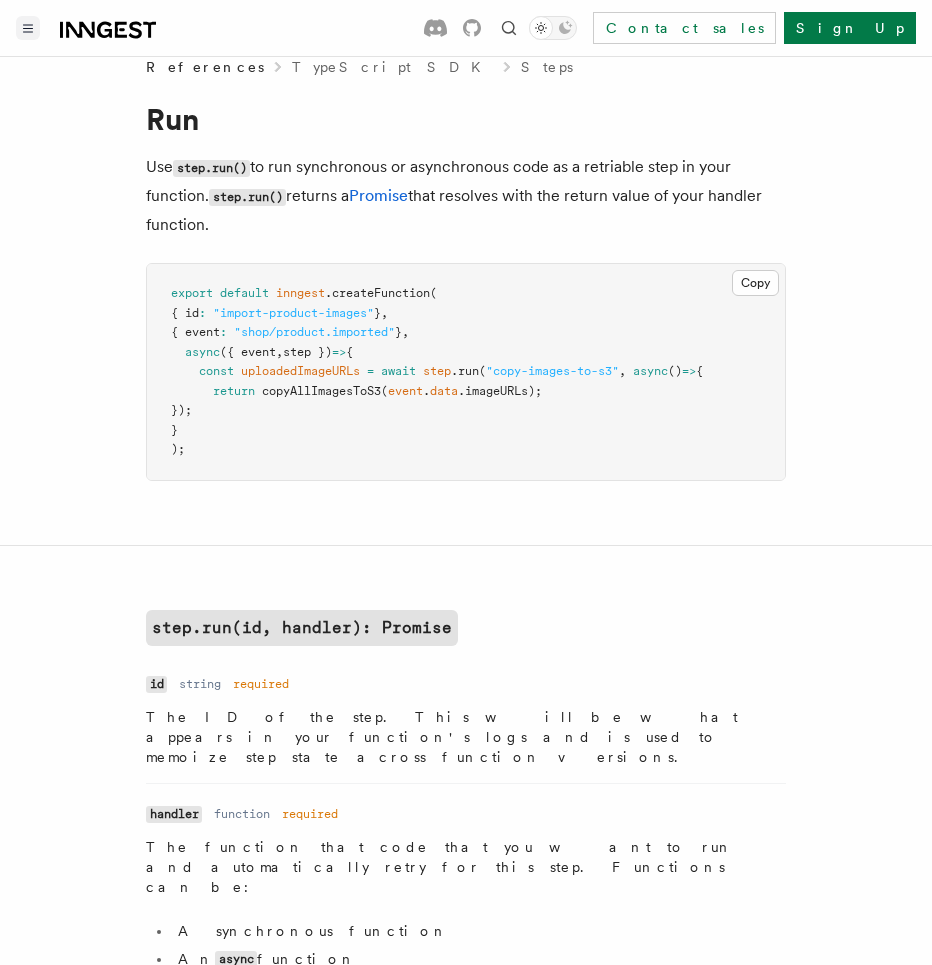scroll, scrollTop: 0, scrollLeft: 0, axis: both 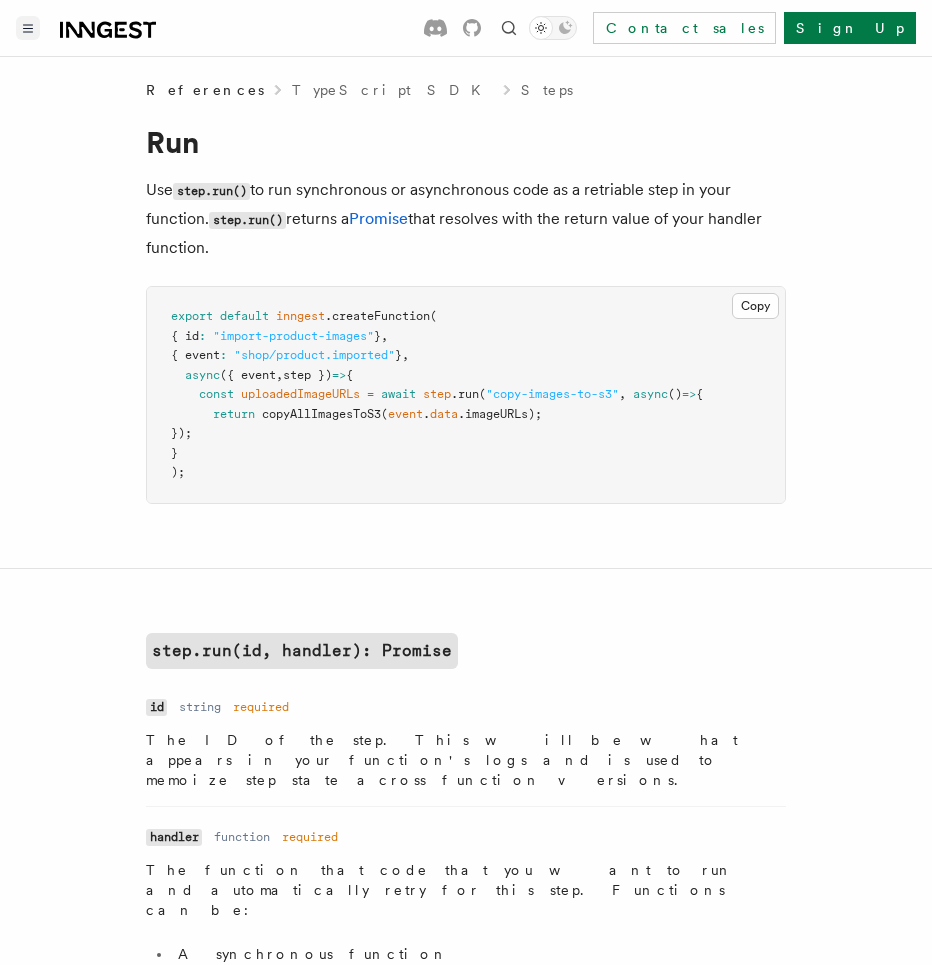click on "TypeScript SDK" at bounding box center [392, 90] 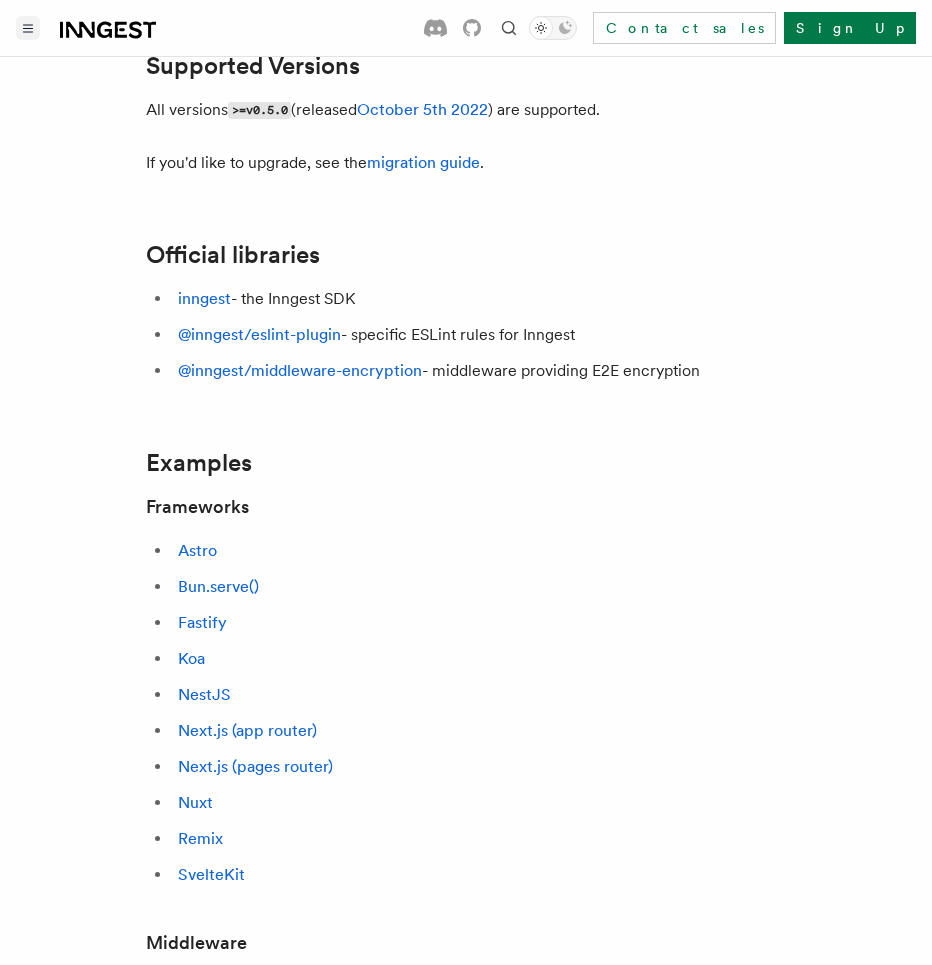 scroll, scrollTop: 601, scrollLeft: 0, axis: vertical 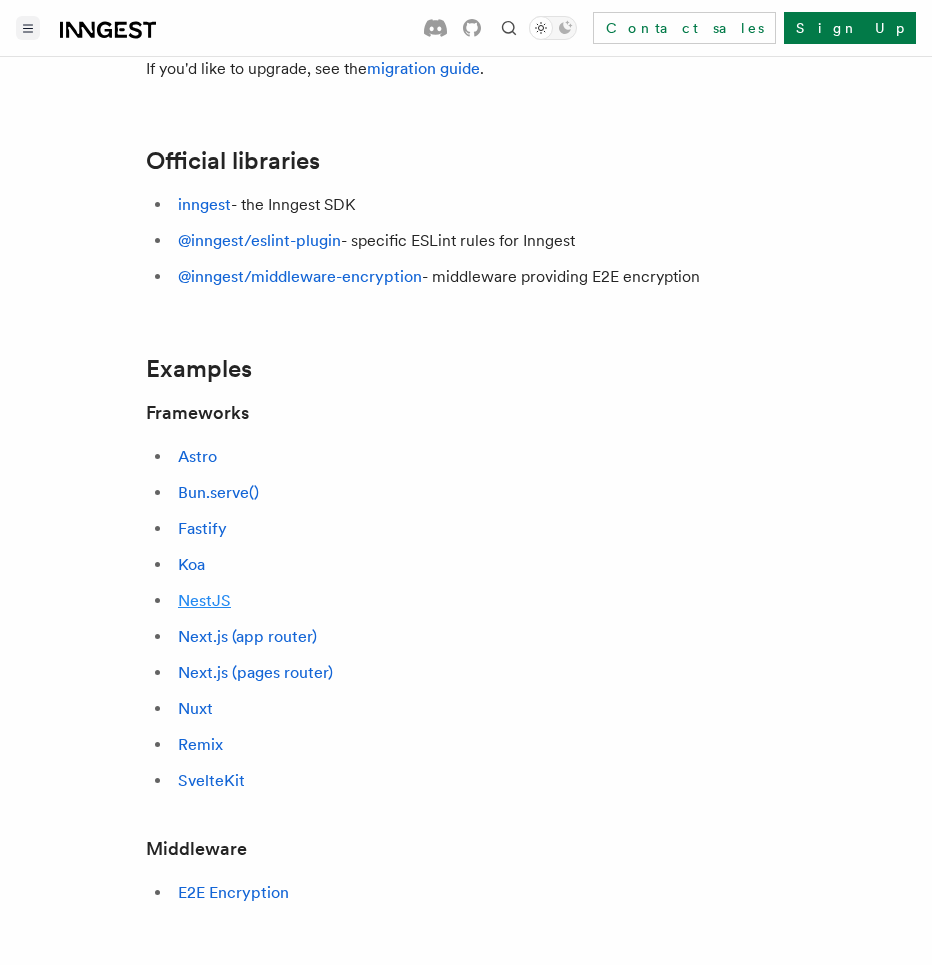 click on "NestJS" at bounding box center (204, 600) 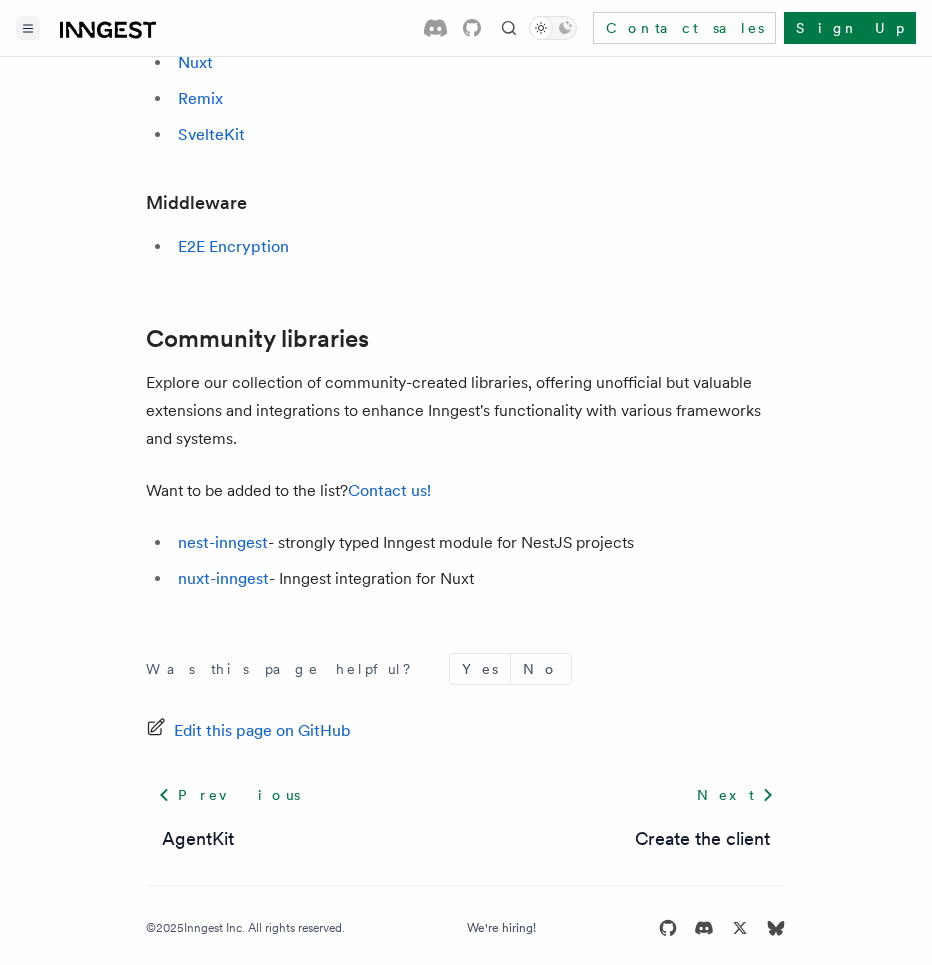 scroll, scrollTop: 1268, scrollLeft: 0, axis: vertical 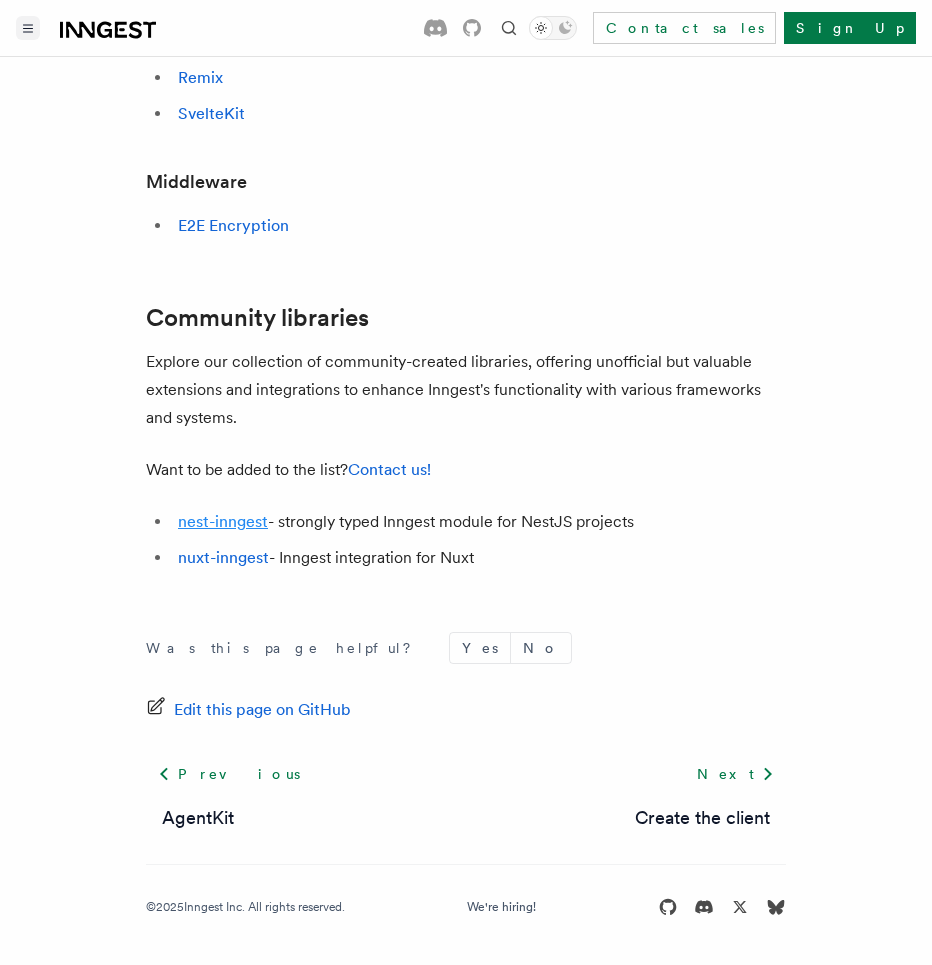 click on "nest-inngest" at bounding box center (223, 521) 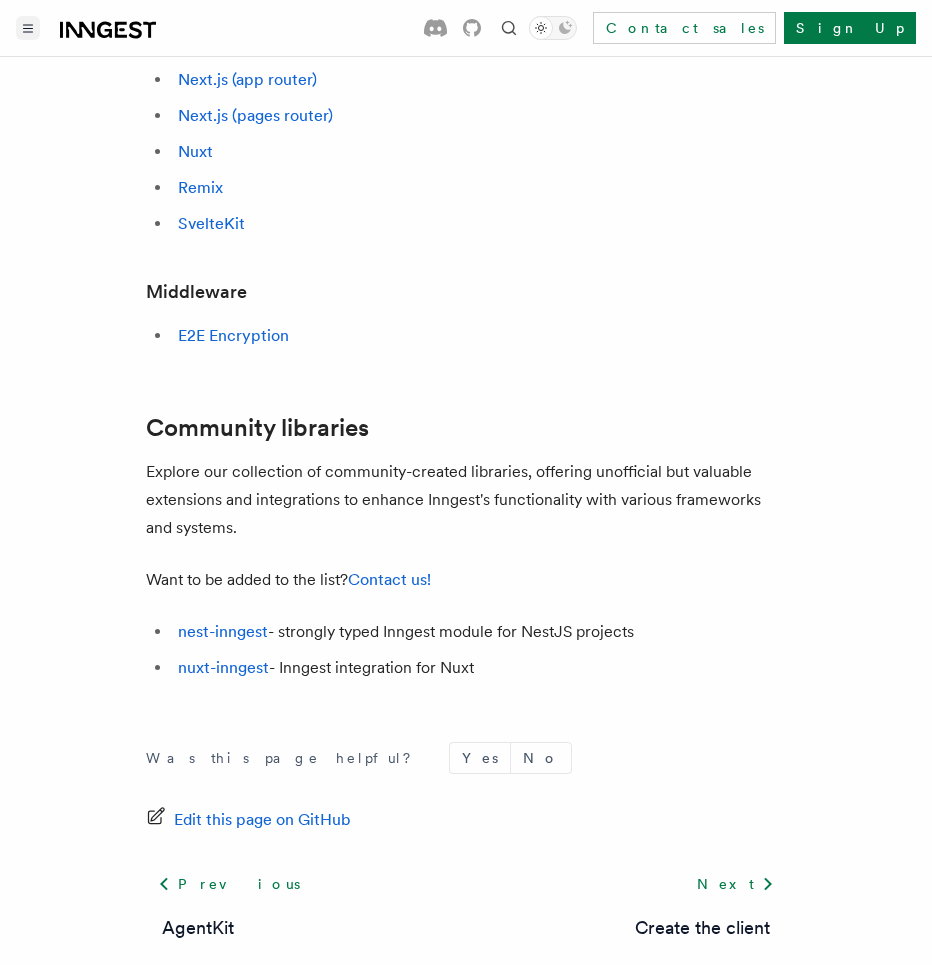 scroll, scrollTop: 1268, scrollLeft: 0, axis: vertical 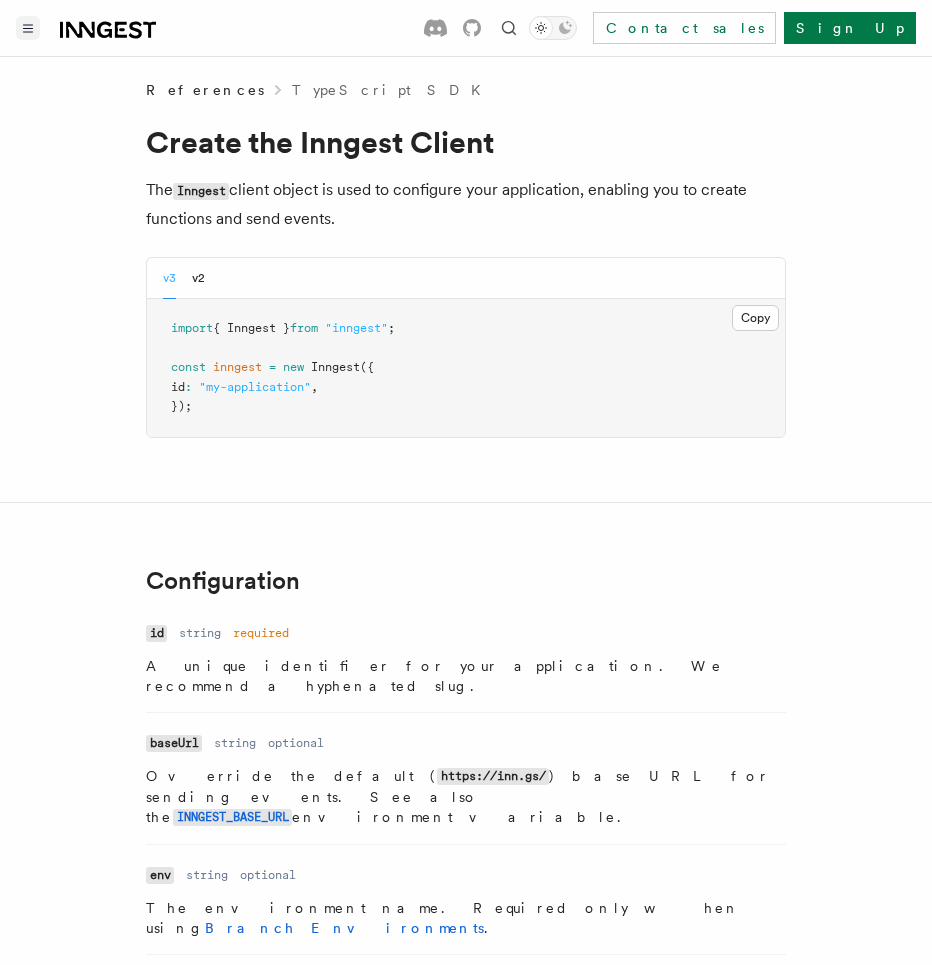 click 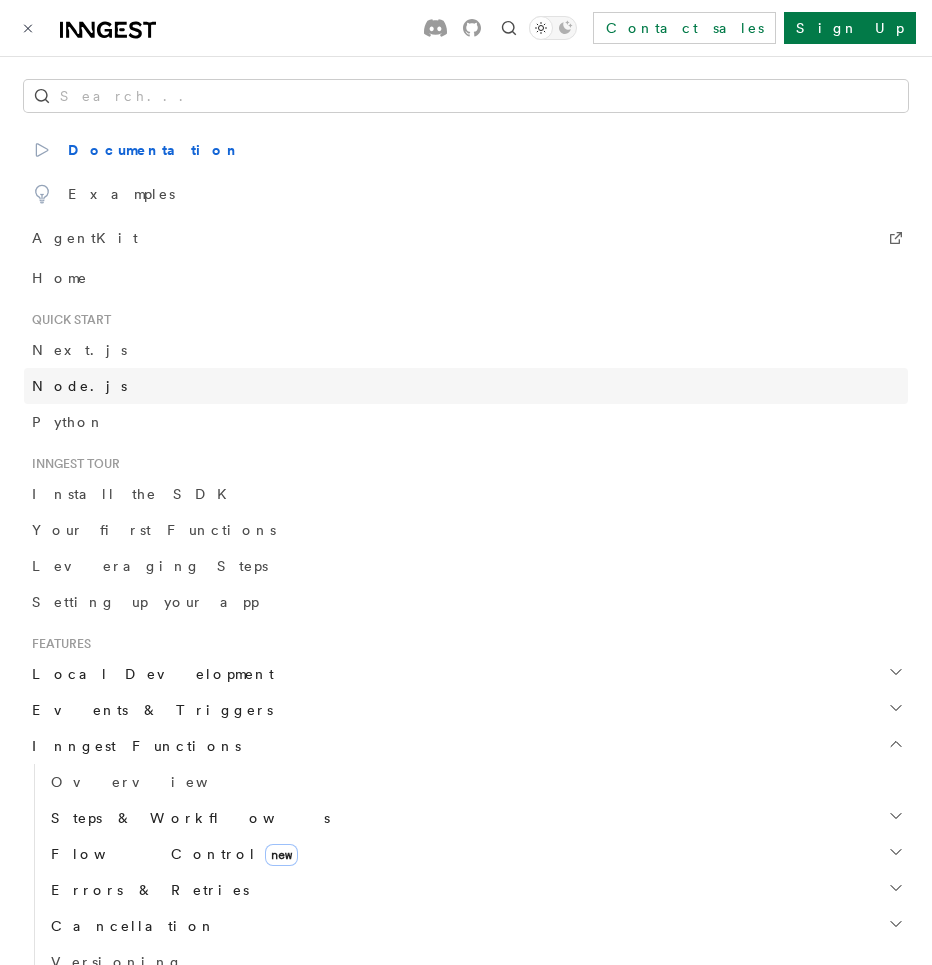 click on "Node.js" at bounding box center (79, 386) 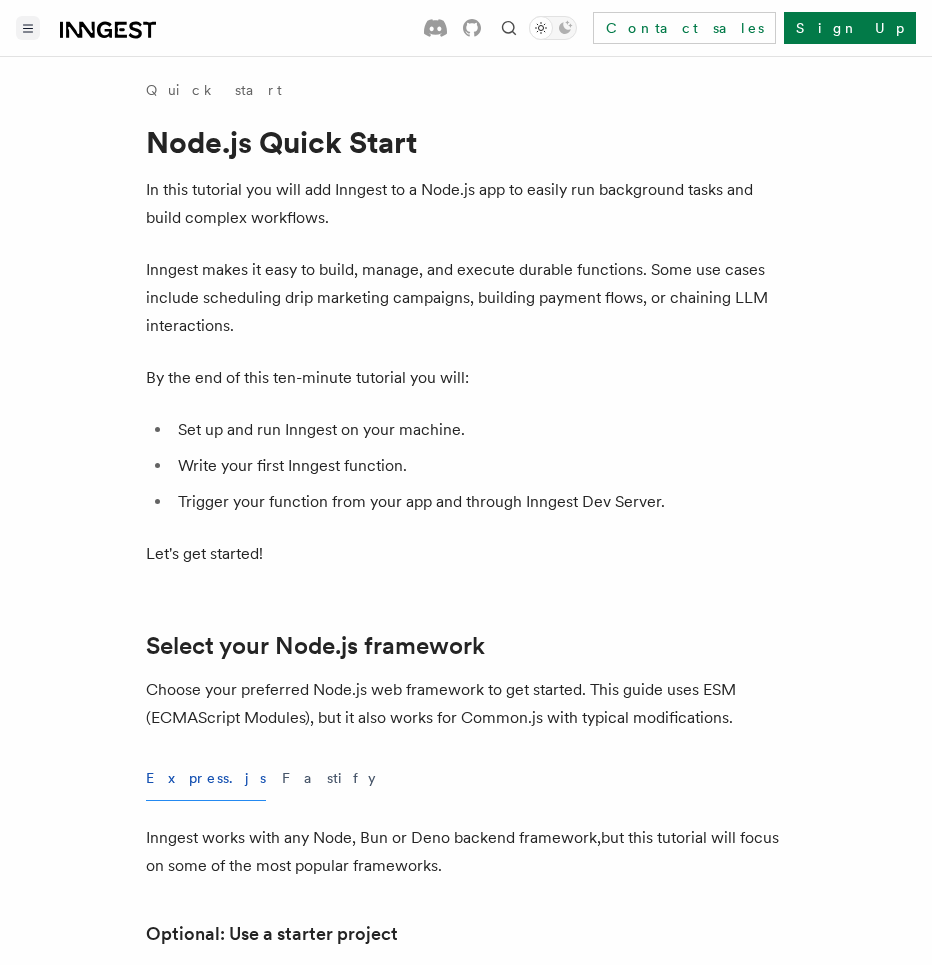 click at bounding box center [28, 28] 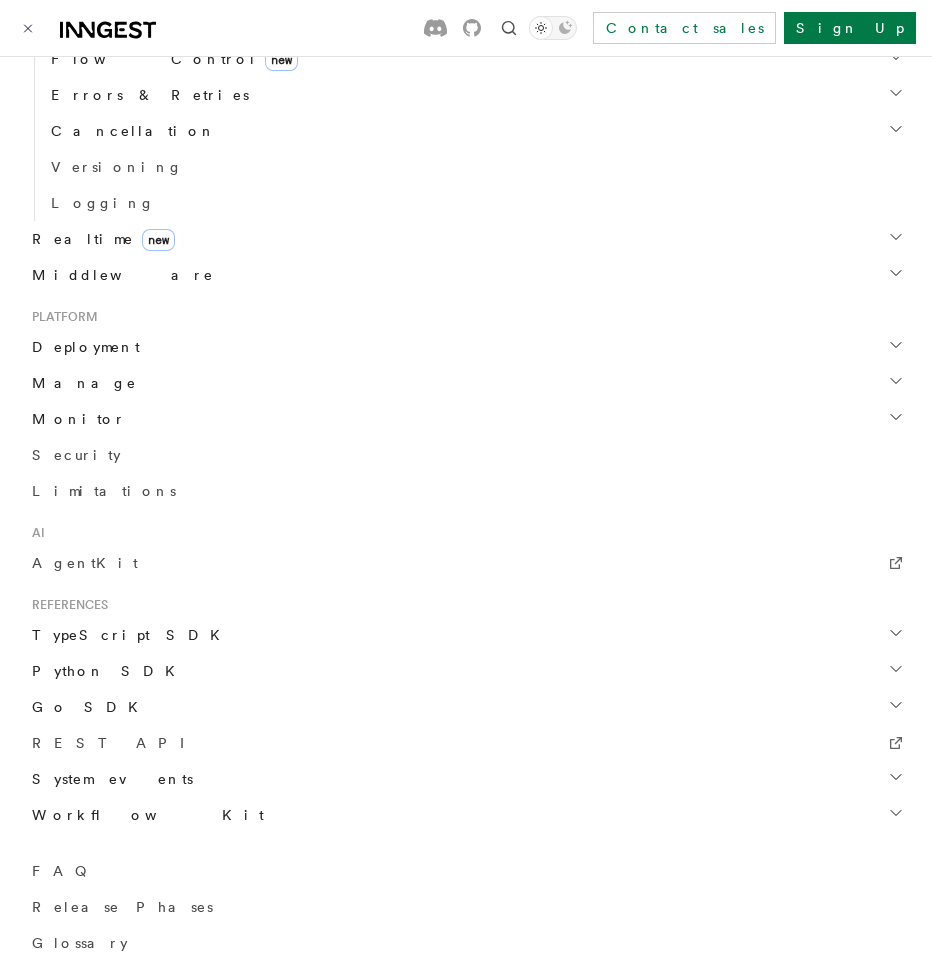 scroll, scrollTop: 831, scrollLeft: 0, axis: vertical 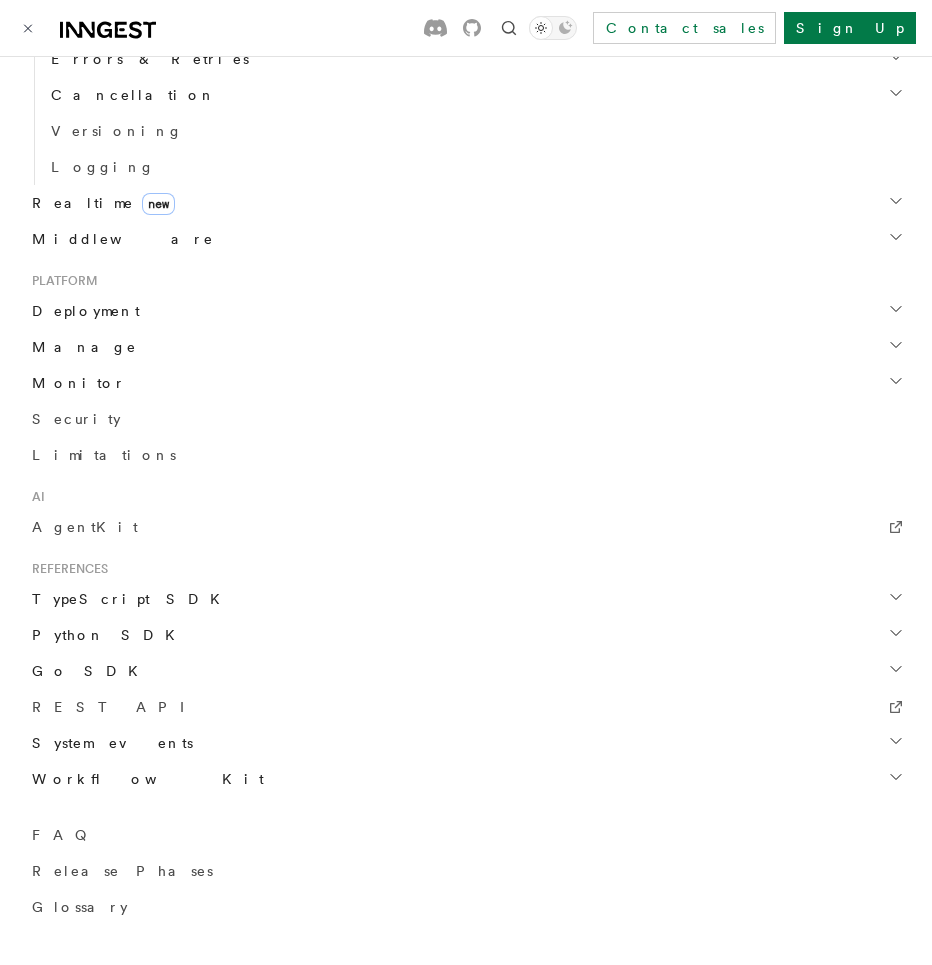 click on "TypeScript SDK" at bounding box center (128, 599) 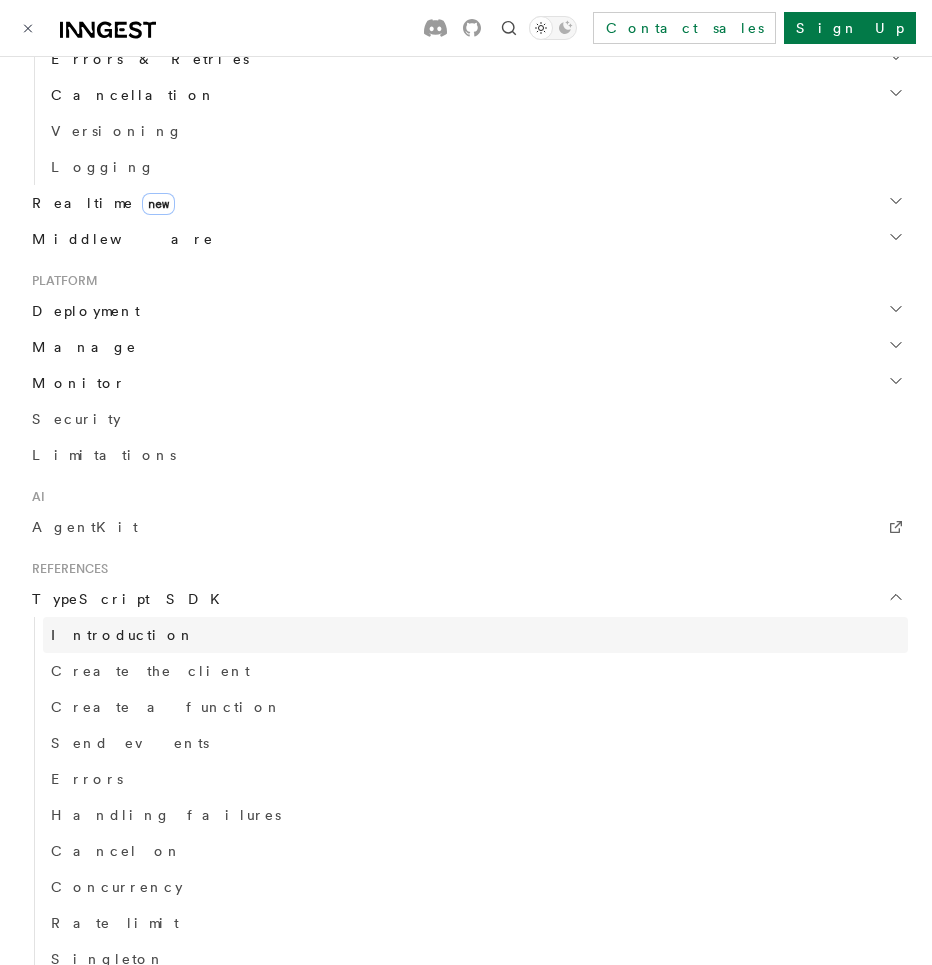 click on "Introduction" at bounding box center [123, 635] 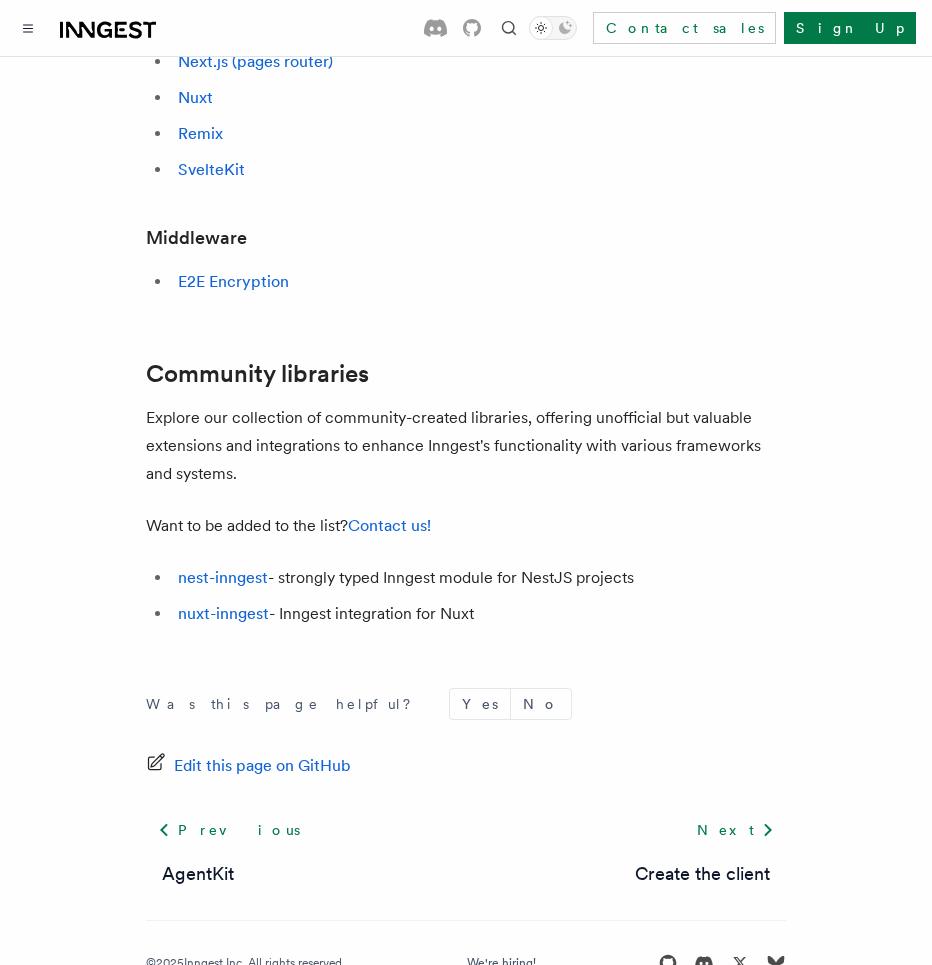 scroll, scrollTop: 1268, scrollLeft: 0, axis: vertical 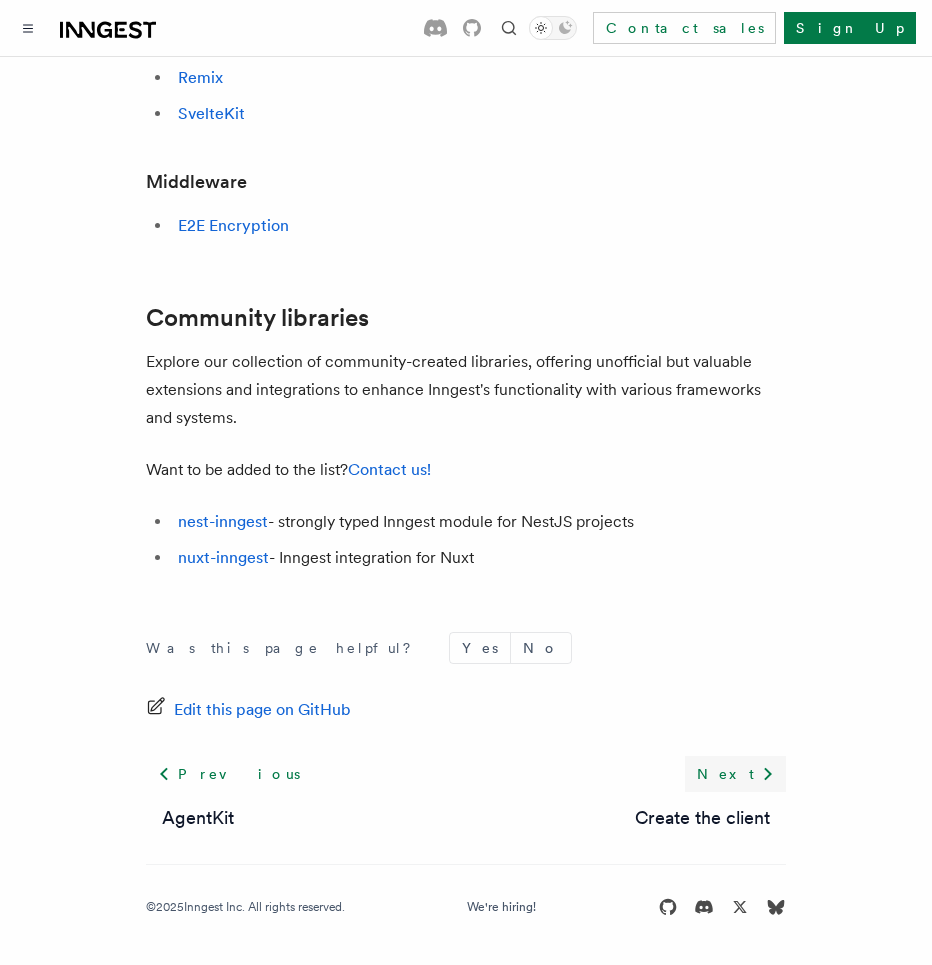 click 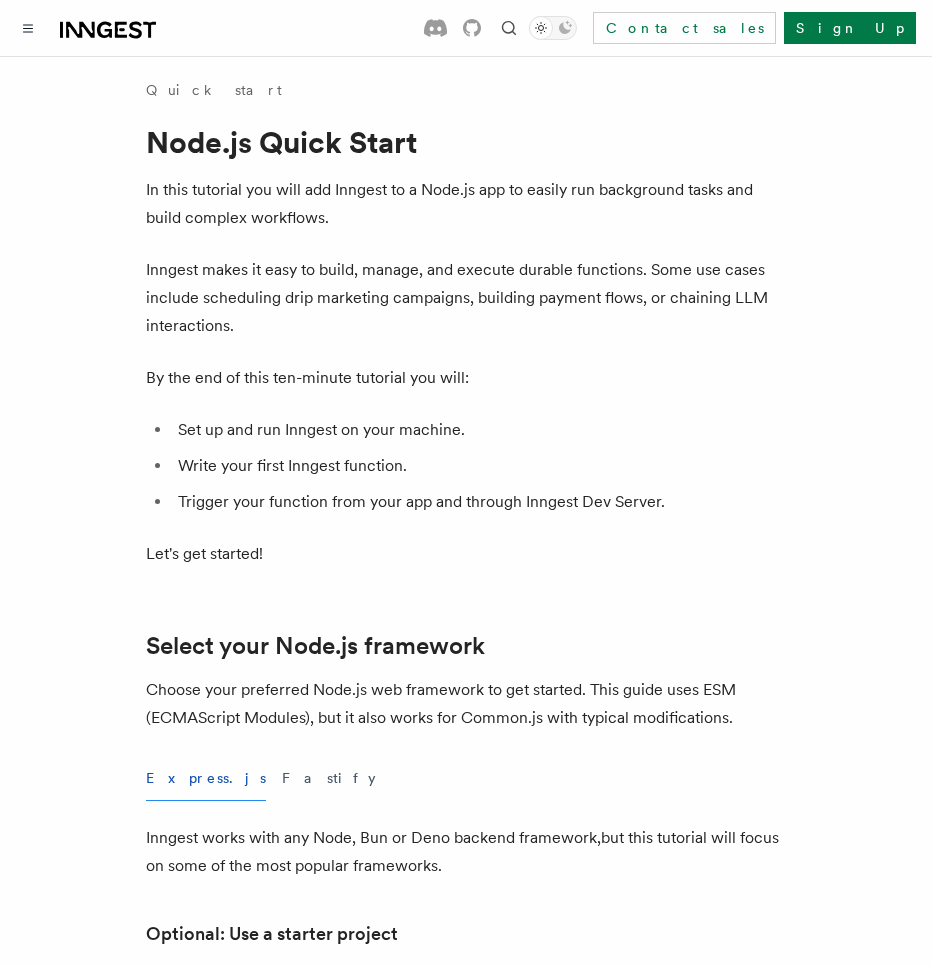 scroll, scrollTop: 0, scrollLeft: 0, axis: both 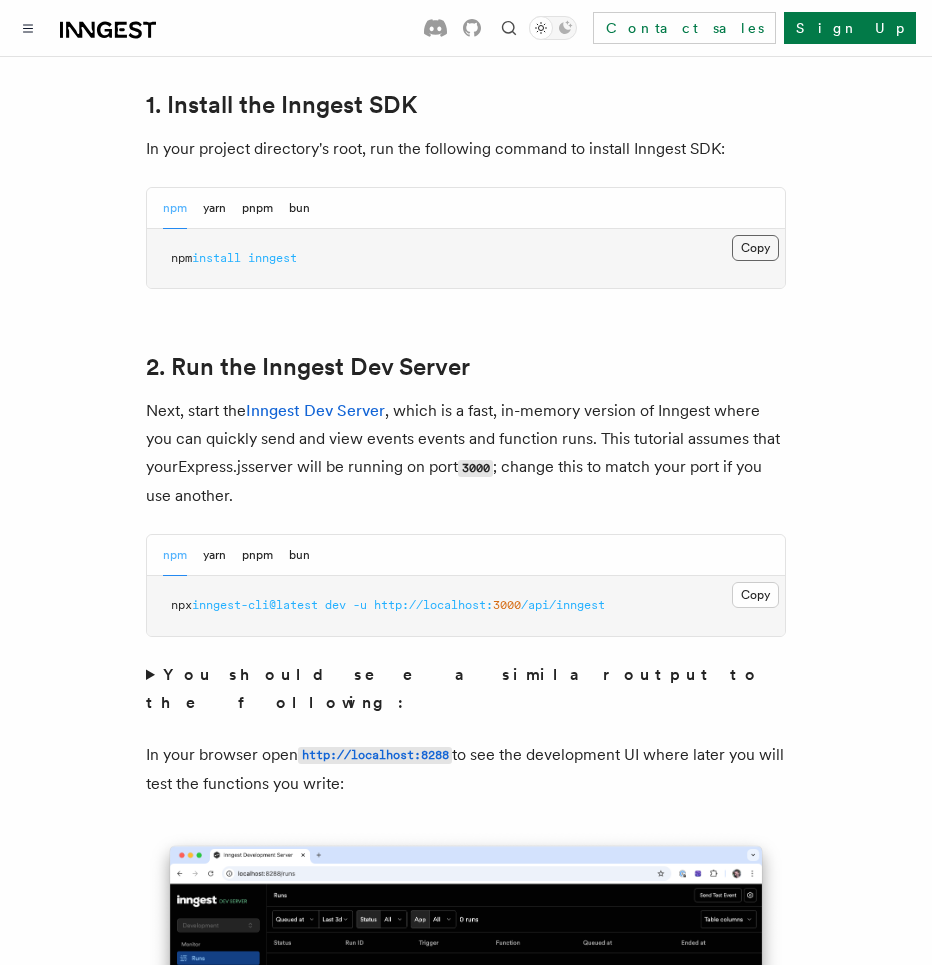click on "Copy Copied" at bounding box center [755, 248] 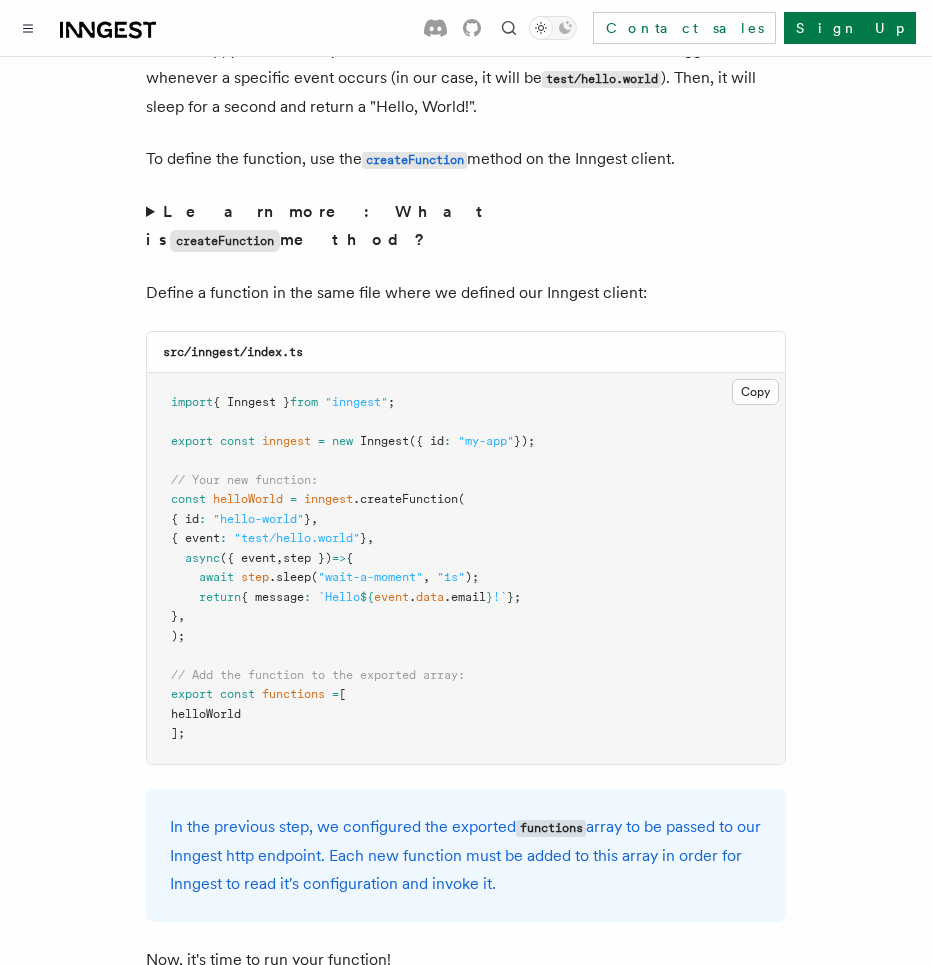 scroll, scrollTop: 3925, scrollLeft: 0, axis: vertical 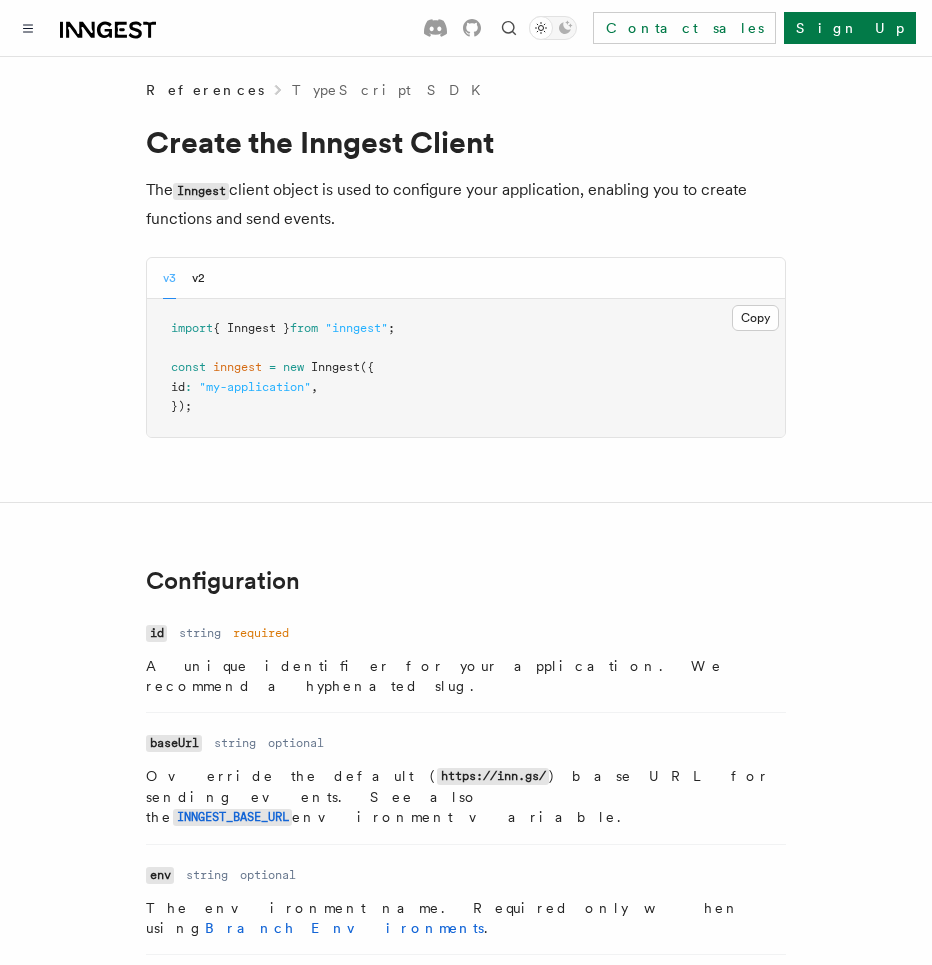 click at bounding box center (86, 28) 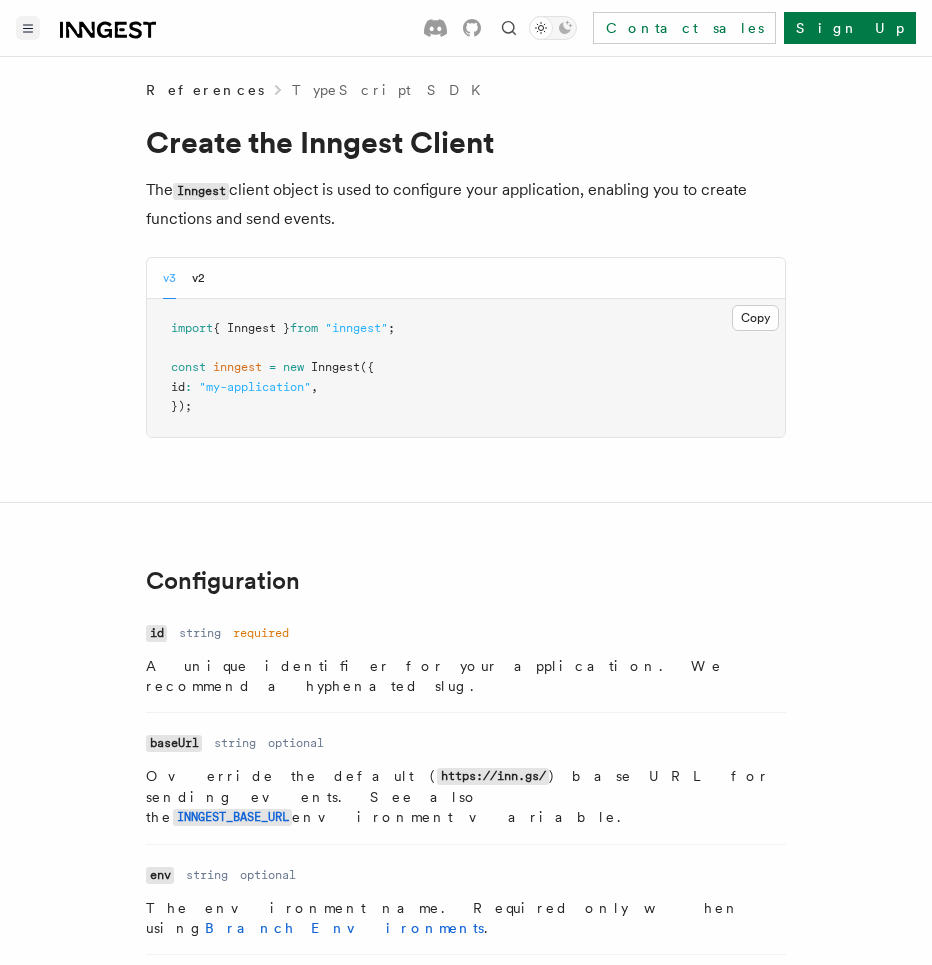 click 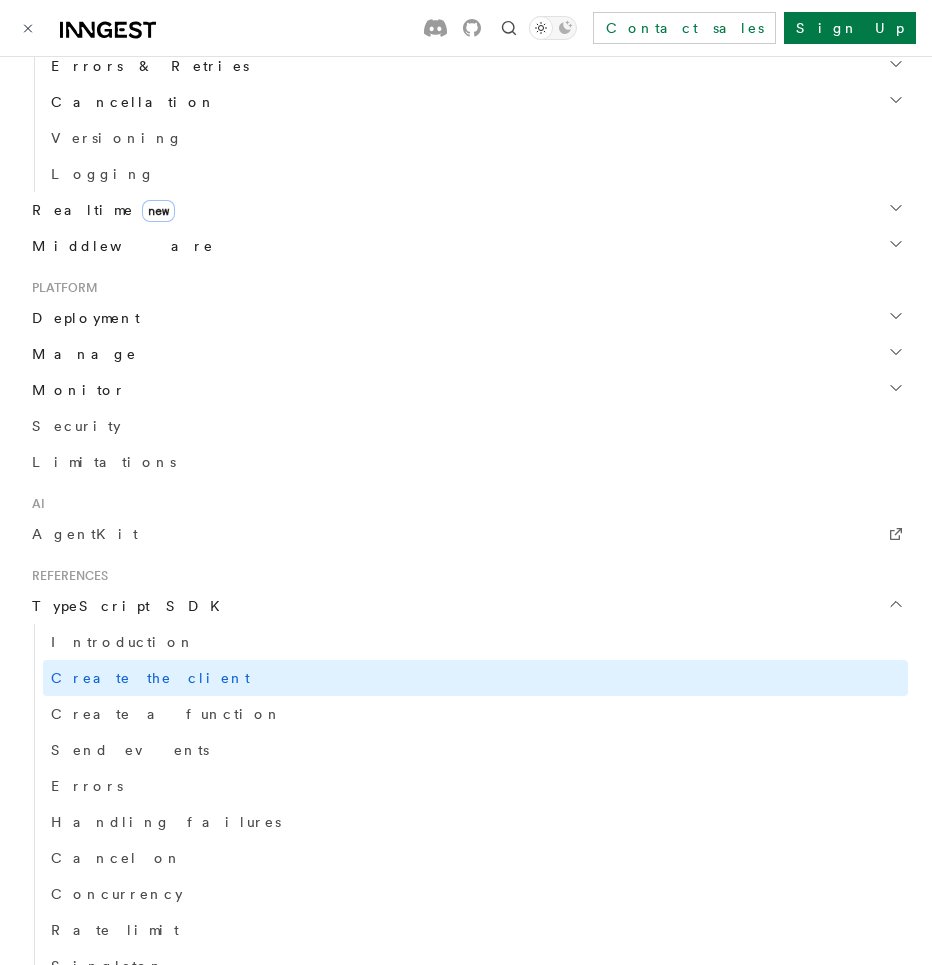 scroll, scrollTop: 856, scrollLeft: 0, axis: vertical 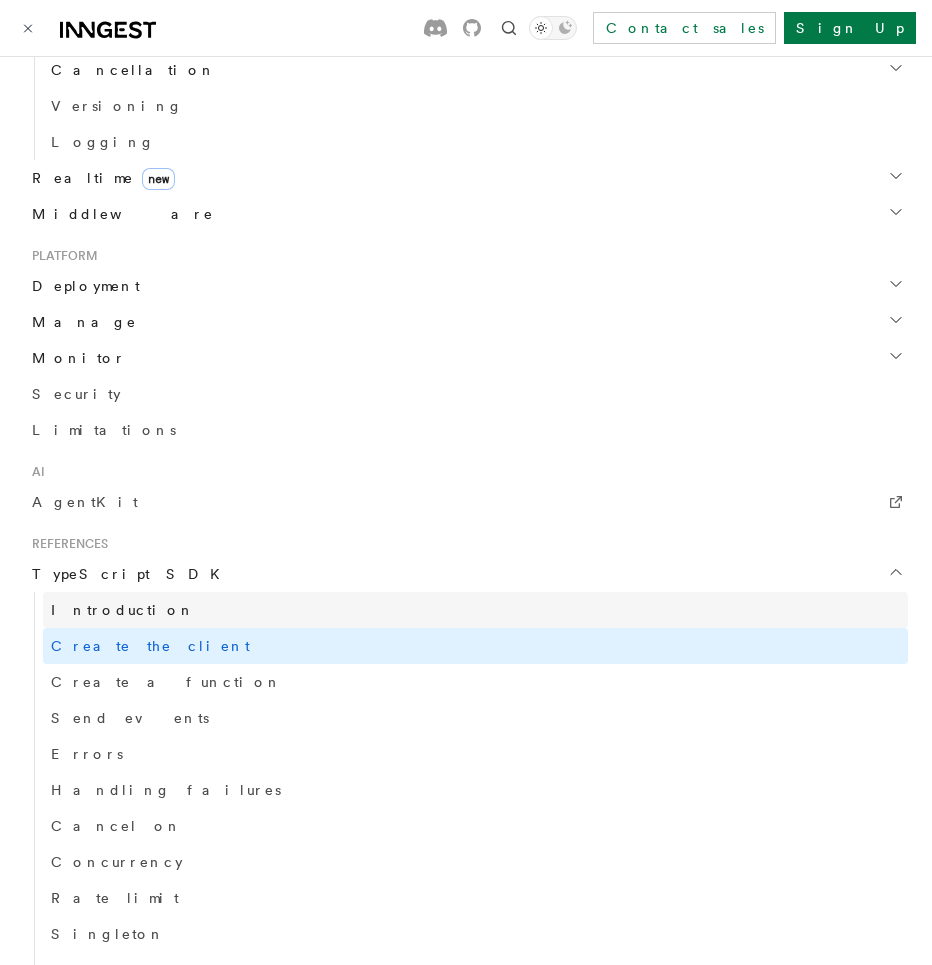 click on "Introduction" at bounding box center (475, 610) 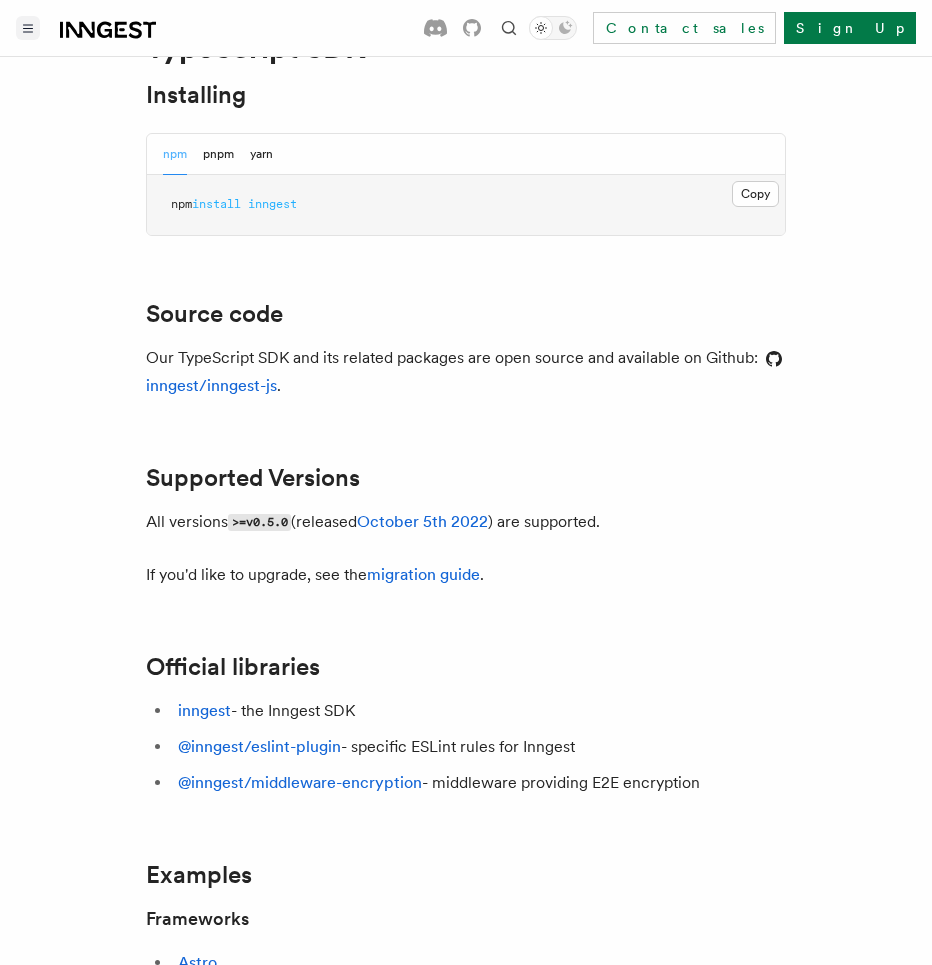 scroll, scrollTop: 0, scrollLeft: 0, axis: both 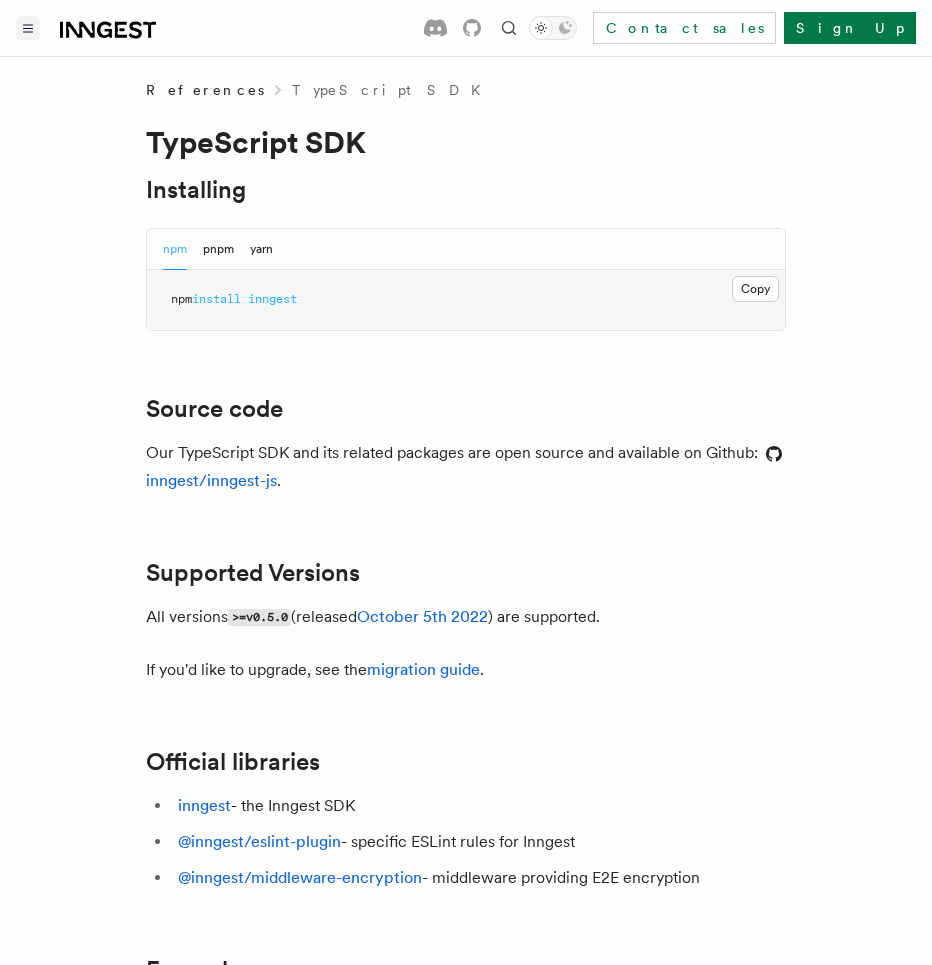 click 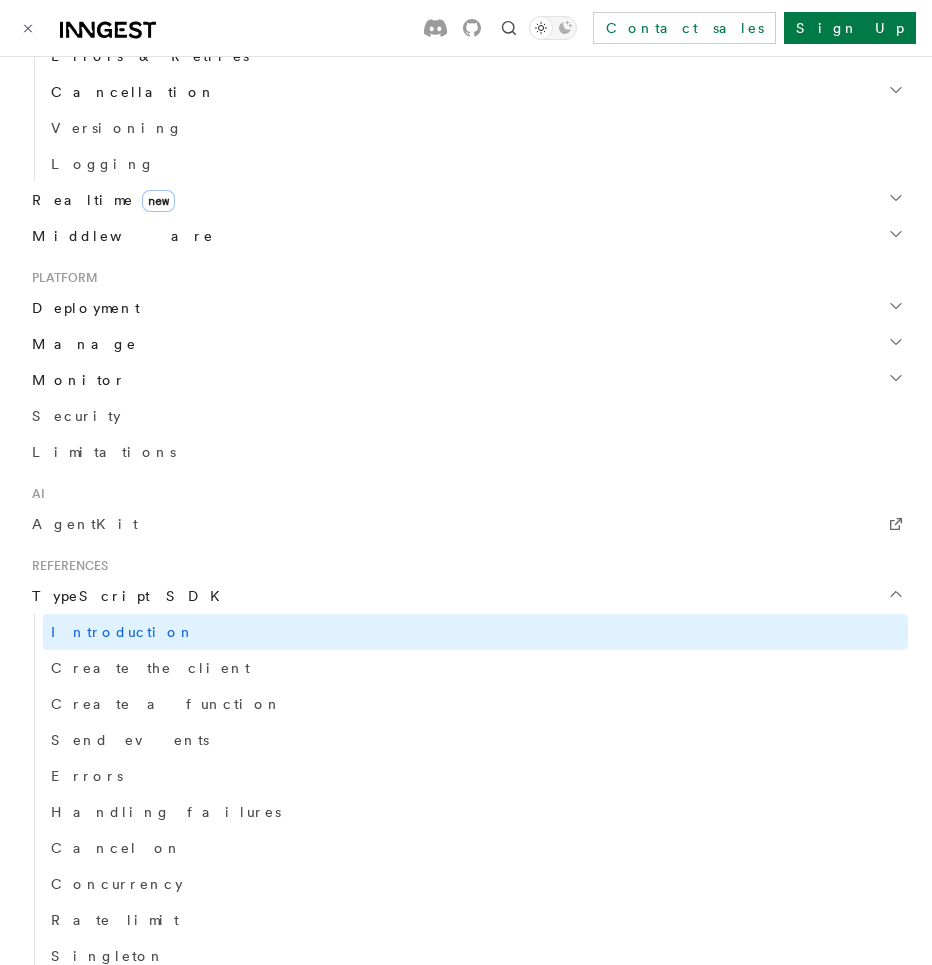 scroll, scrollTop: 860, scrollLeft: 0, axis: vertical 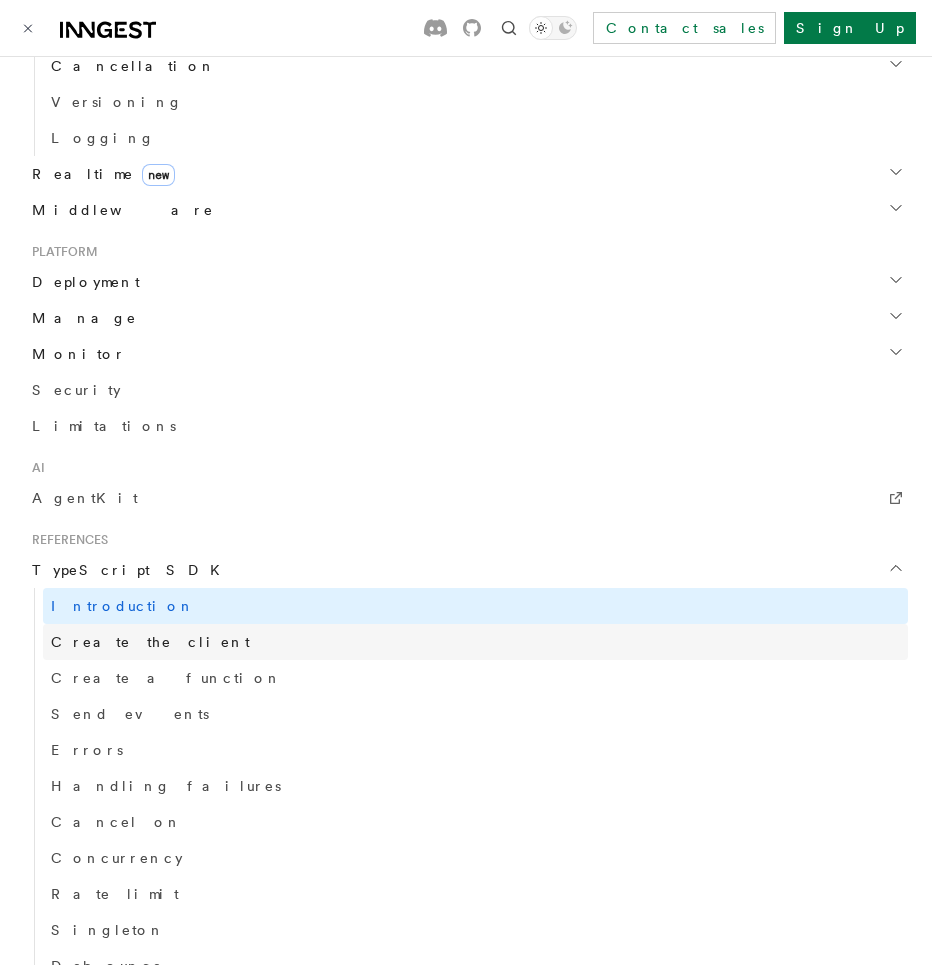 click on "Create the client" at bounding box center (150, 642) 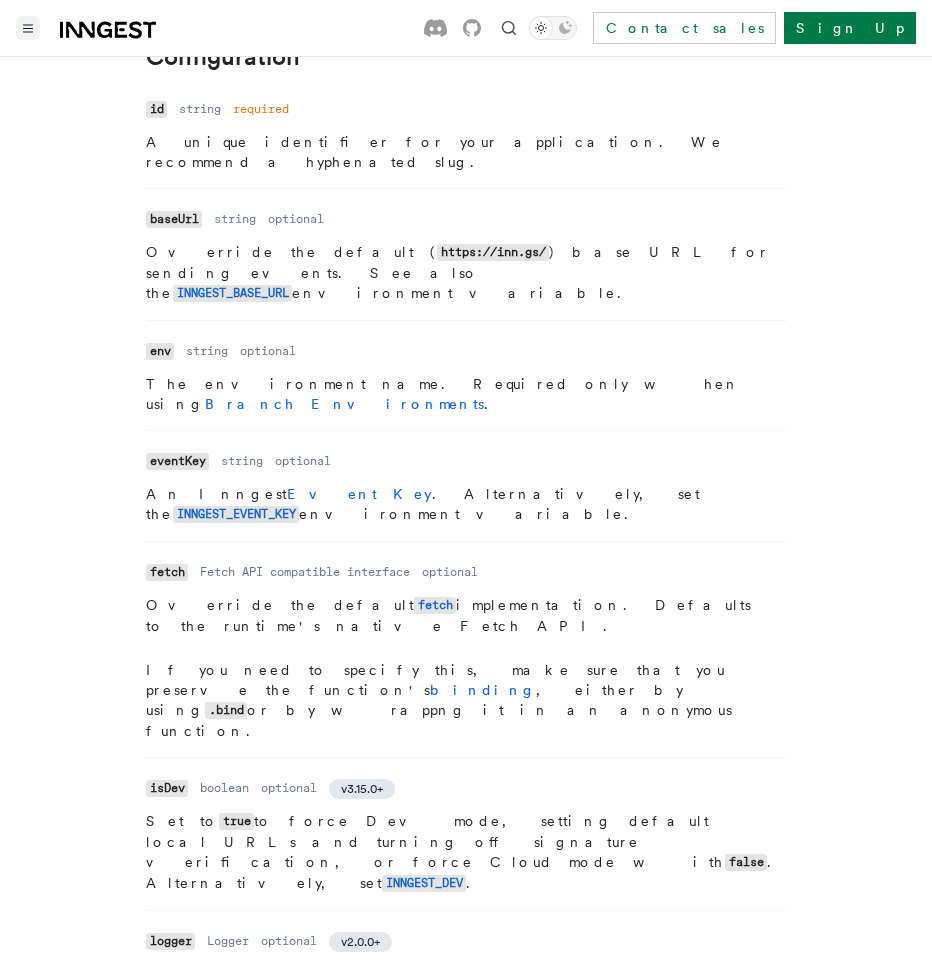 scroll, scrollTop: 618, scrollLeft: 0, axis: vertical 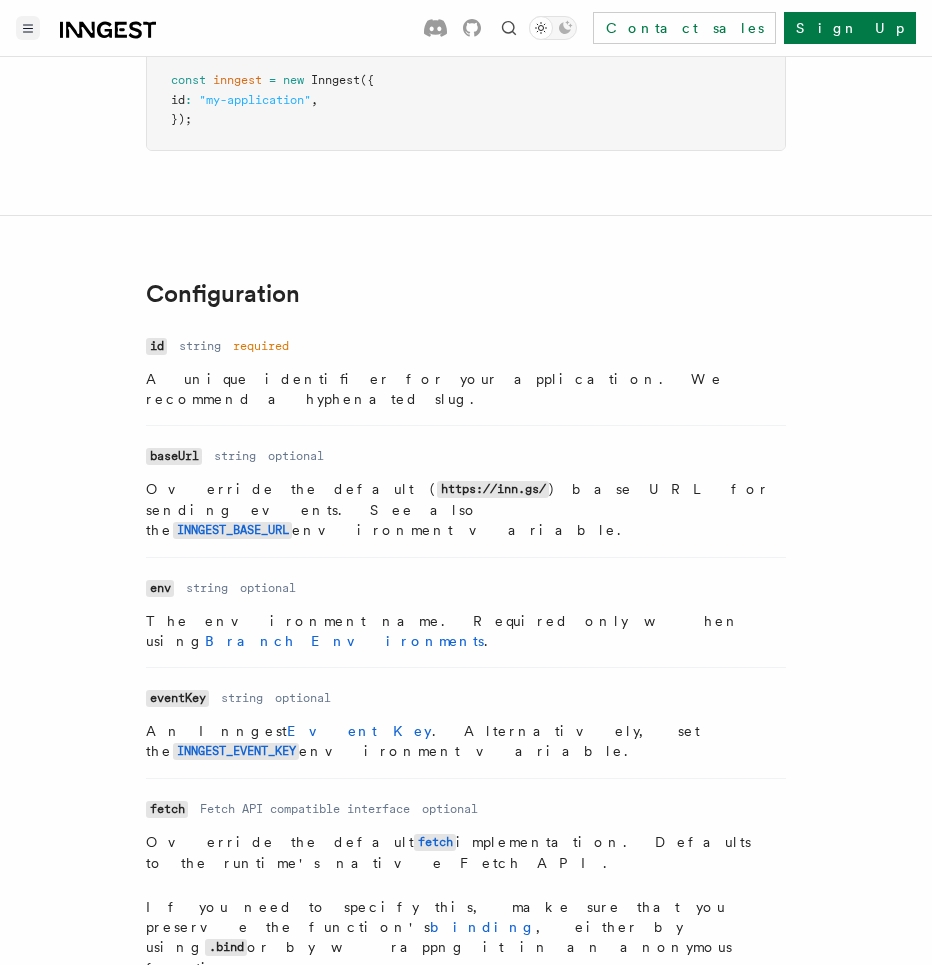 click on "string" at bounding box center (200, 346) 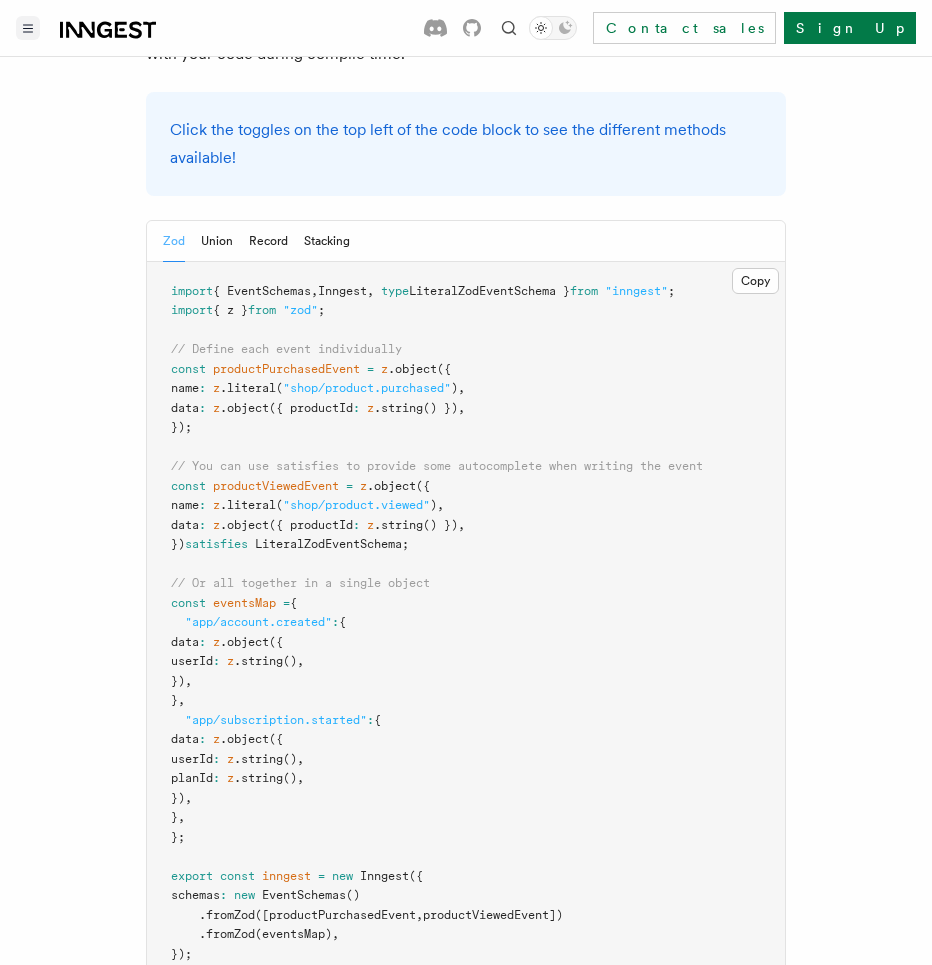 scroll, scrollTop: 2127, scrollLeft: 0, axis: vertical 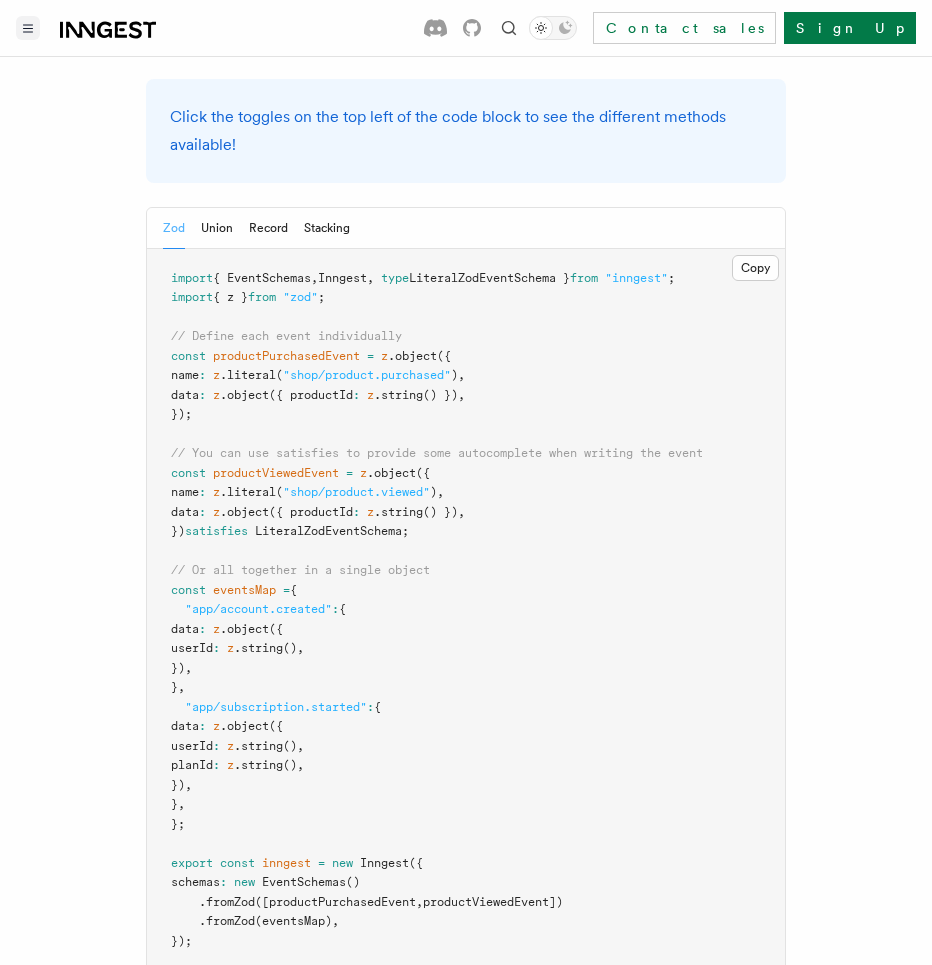 click at bounding box center [28, 28] 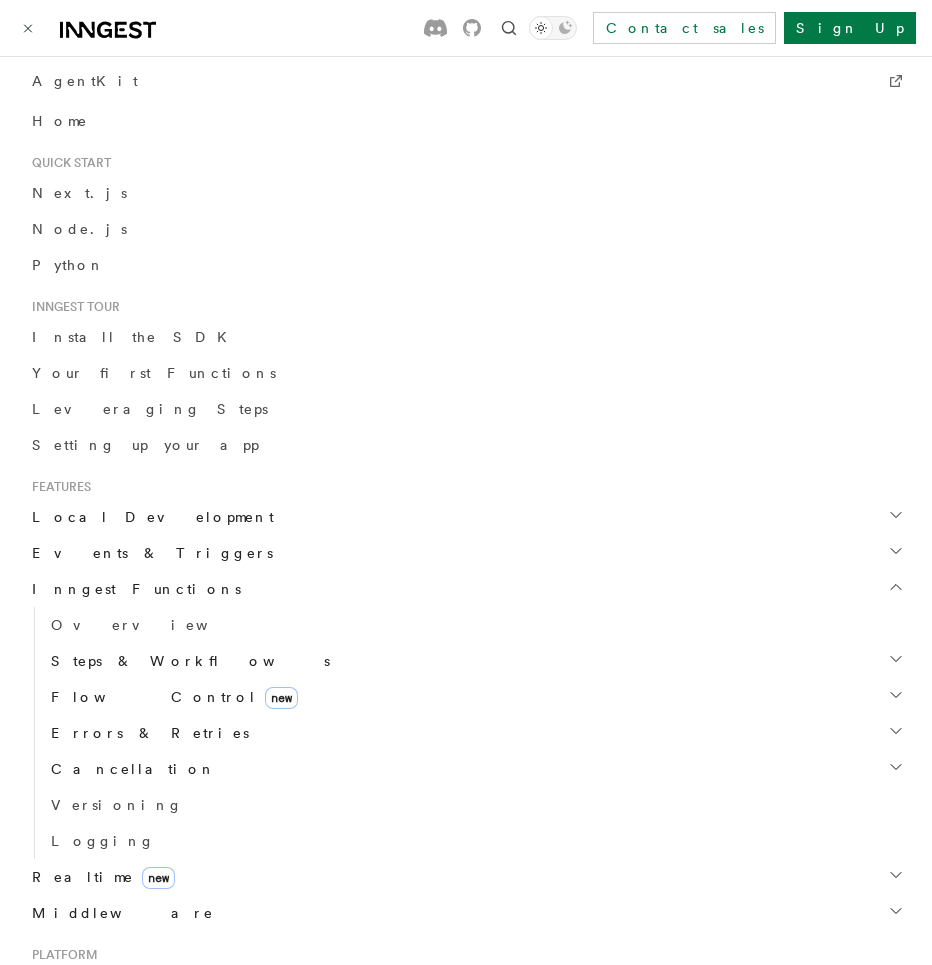scroll, scrollTop: 163, scrollLeft: 0, axis: vertical 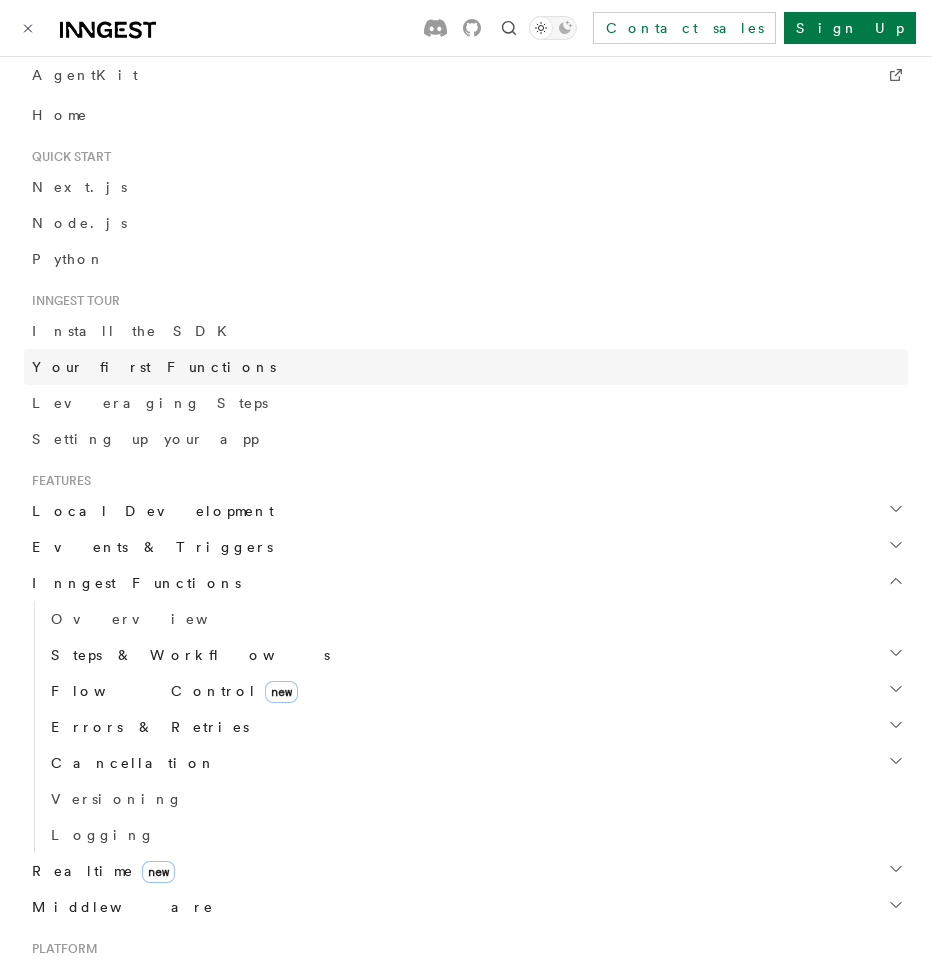 click on "Your first Functions" at bounding box center [466, 367] 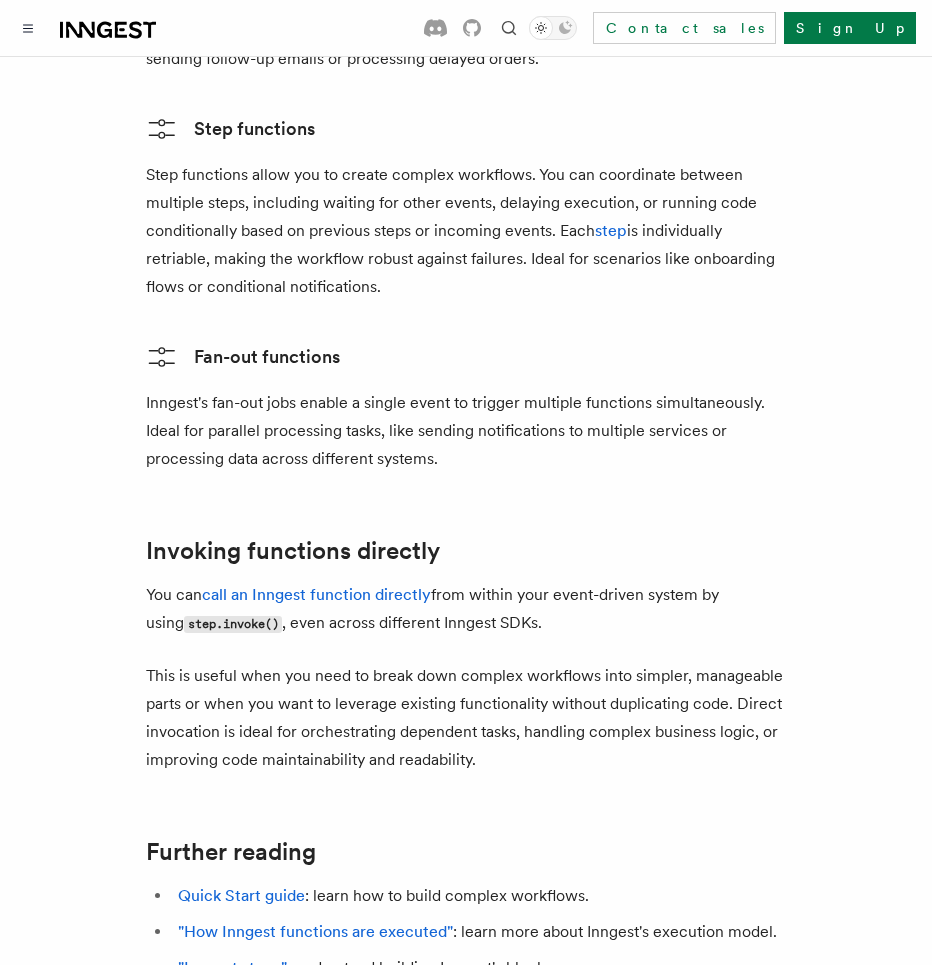 scroll, scrollTop: 3687, scrollLeft: 0, axis: vertical 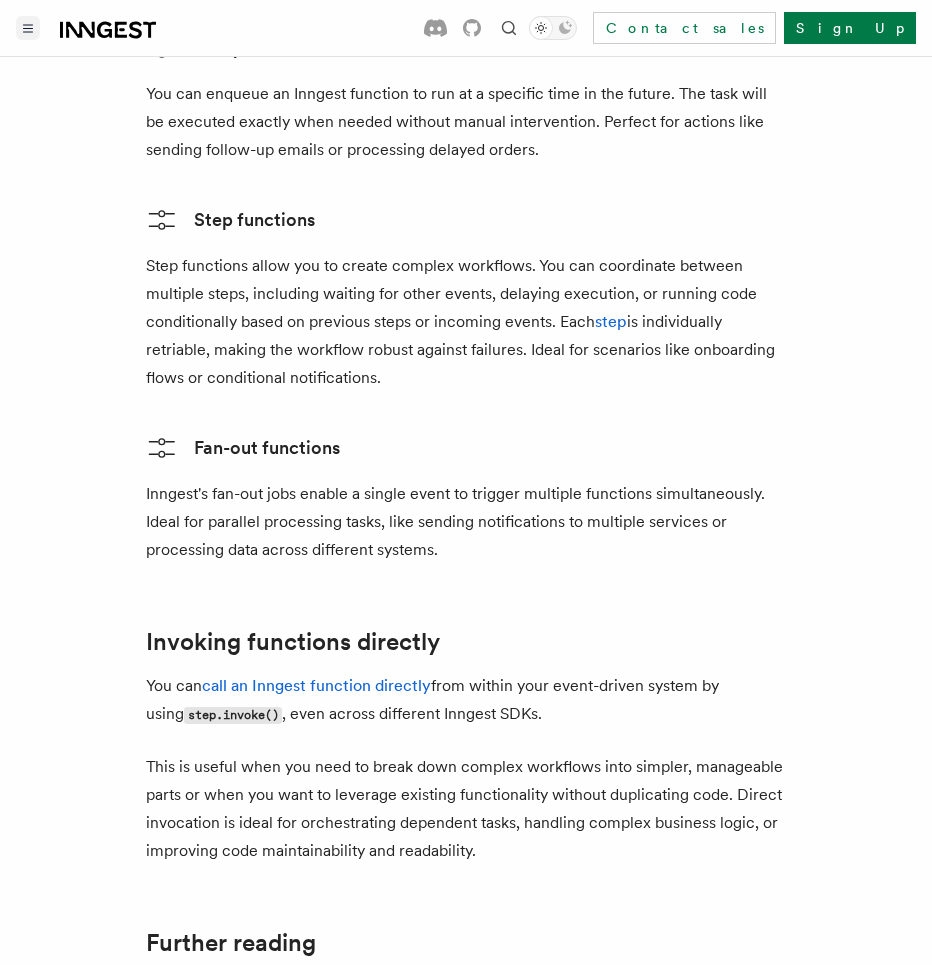 click 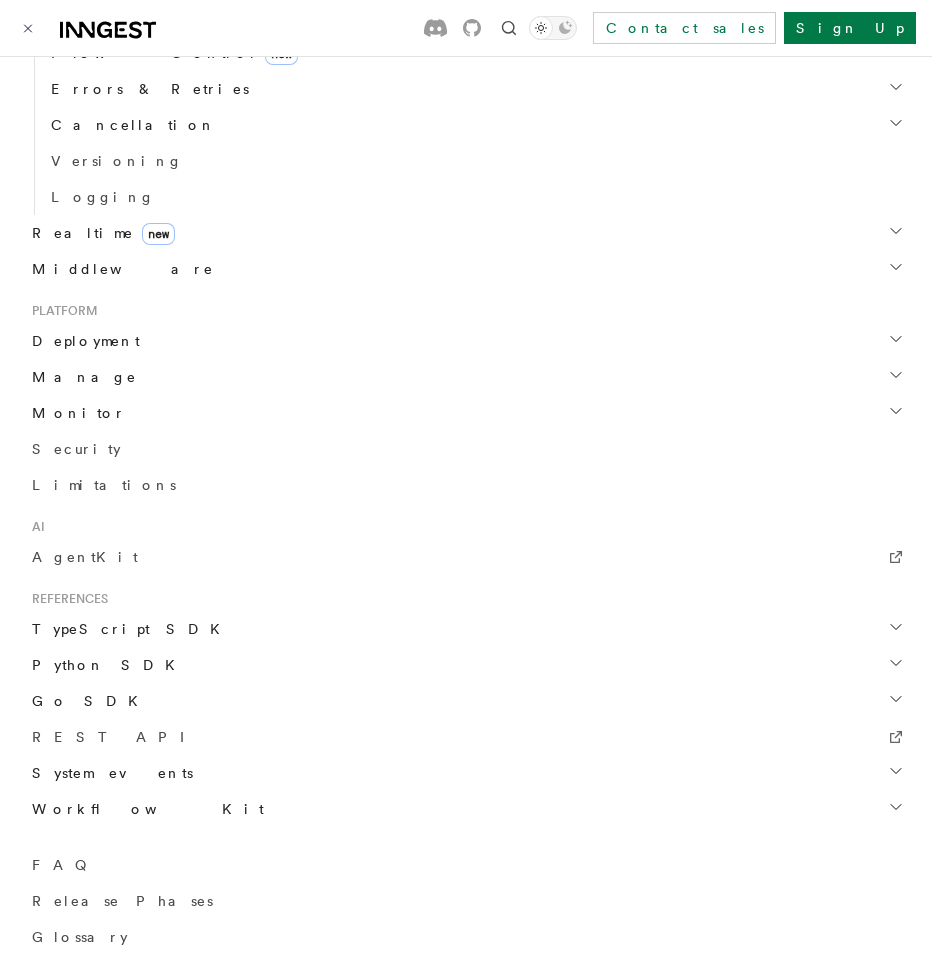 scroll, scrollTop: 813, scrollLeft: 0, axis: vertical 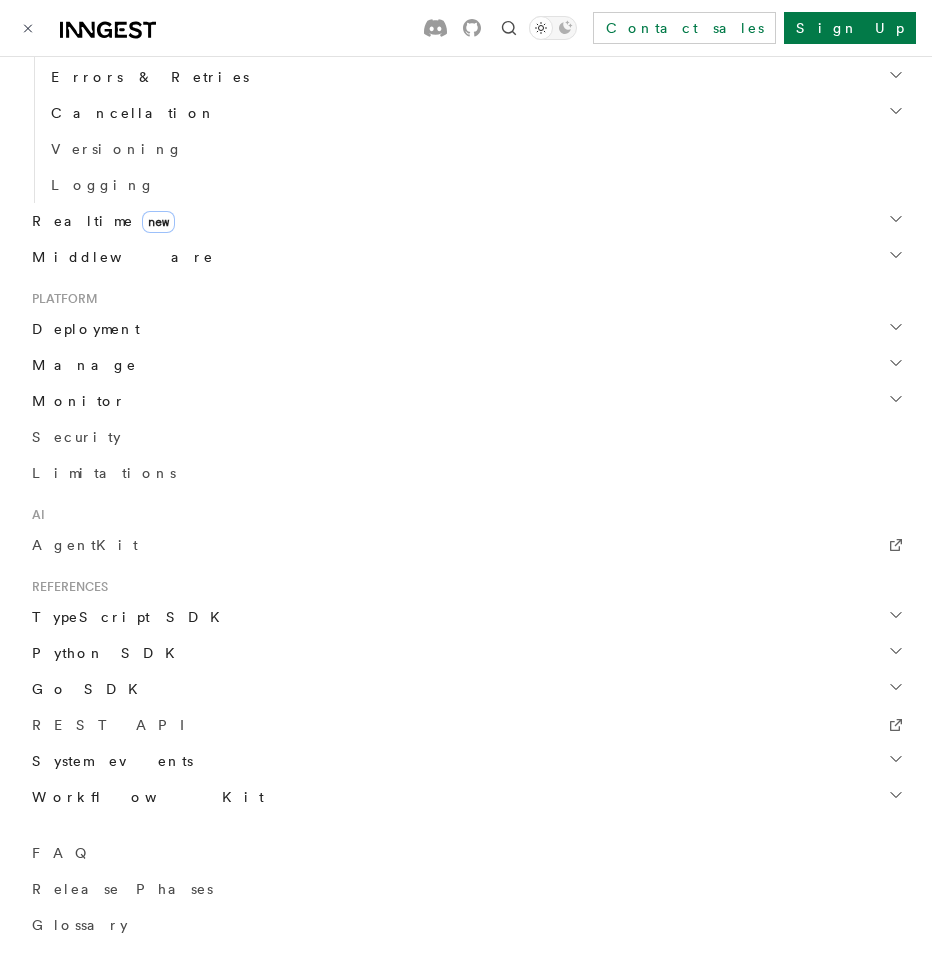 click on "TypeScript SDK" at bounding box center (128, 617) 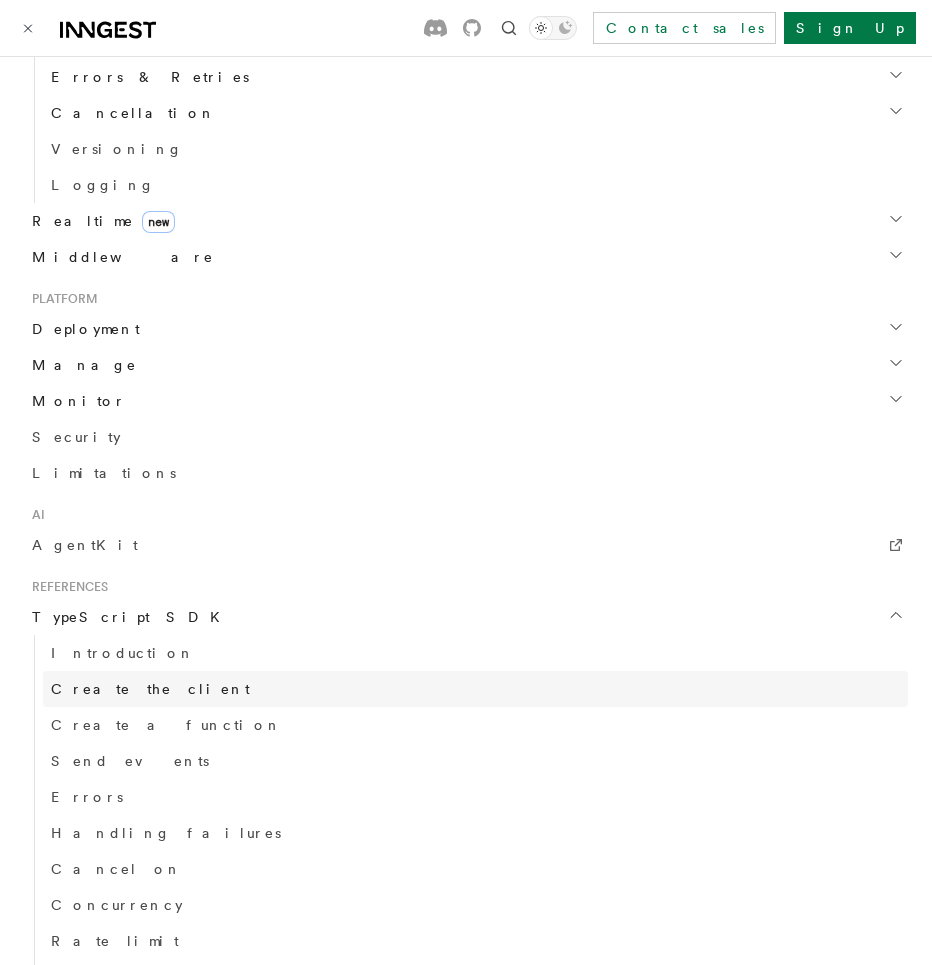 click on "Create the client" at bounding box center (150, 689) 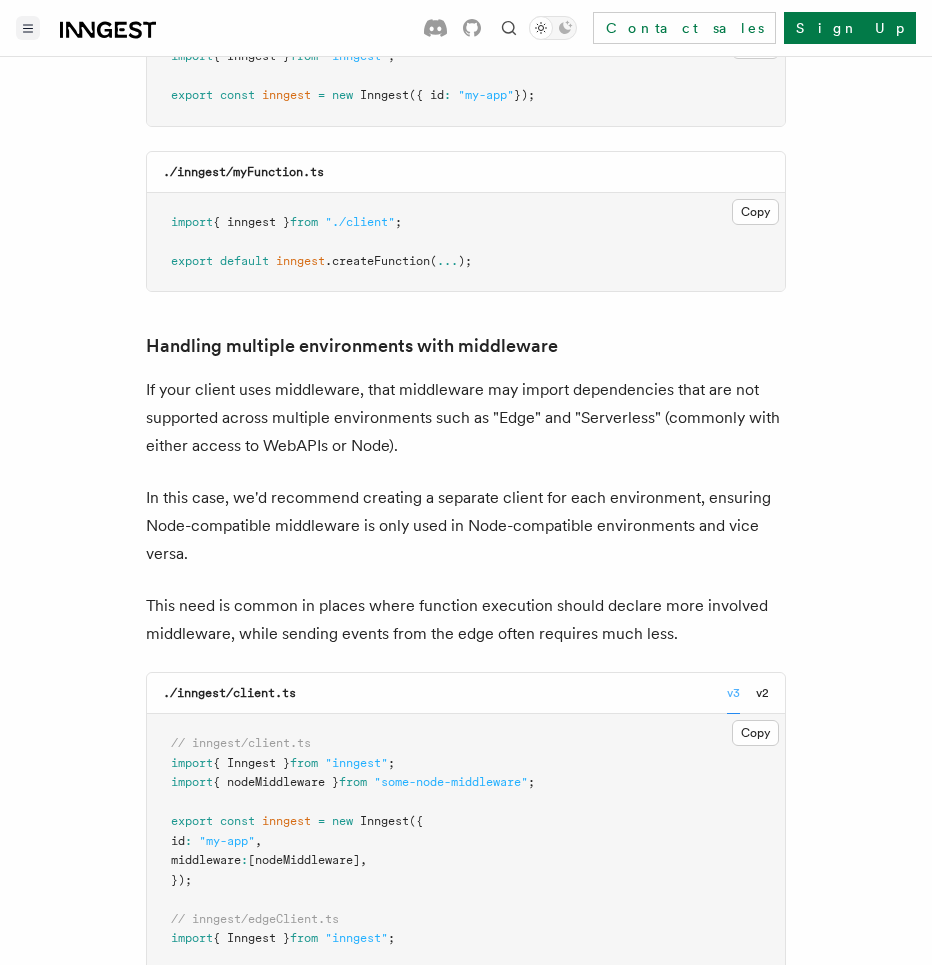 scroll, scrollTop: 4376, scrollLeft: 0, axis: vertical 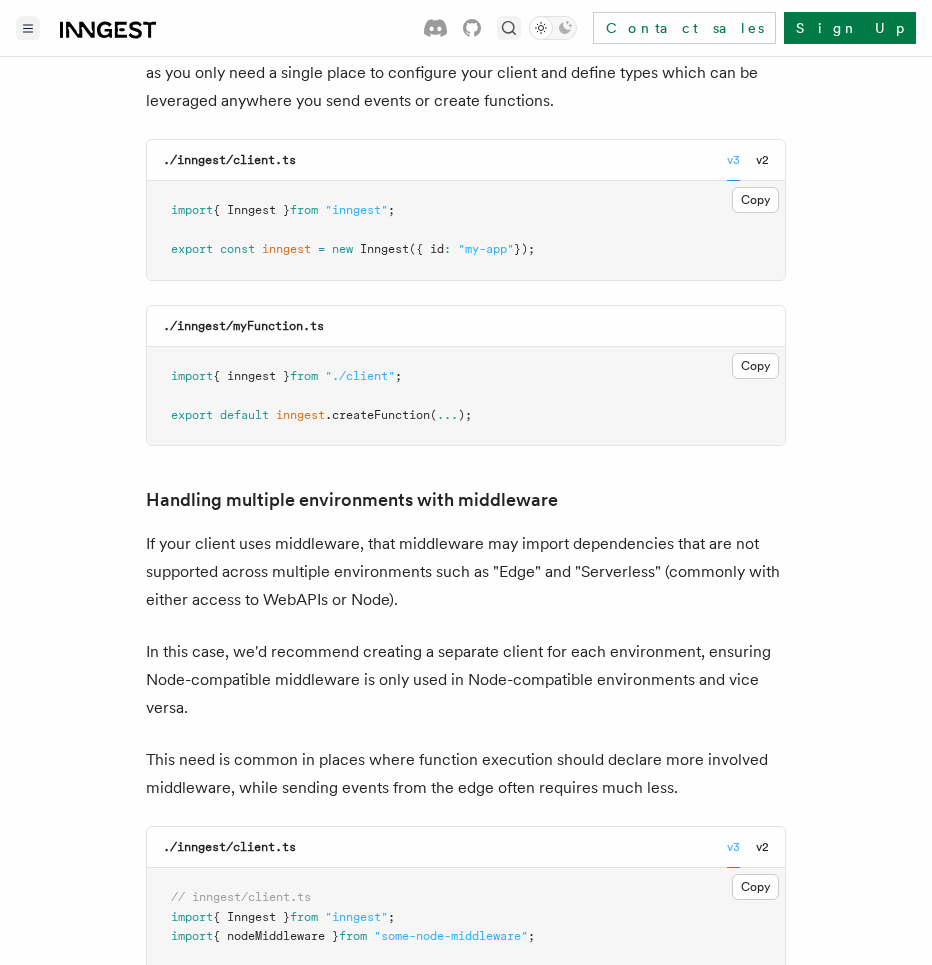 click 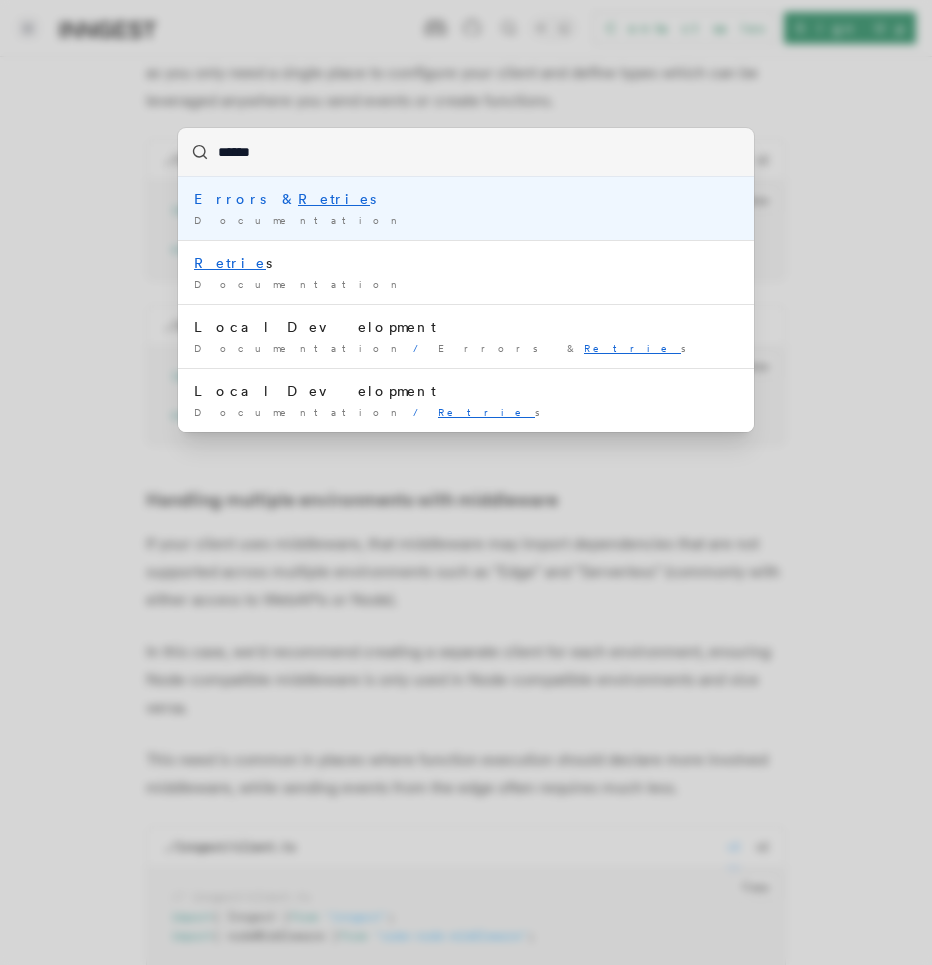 type on "*******" 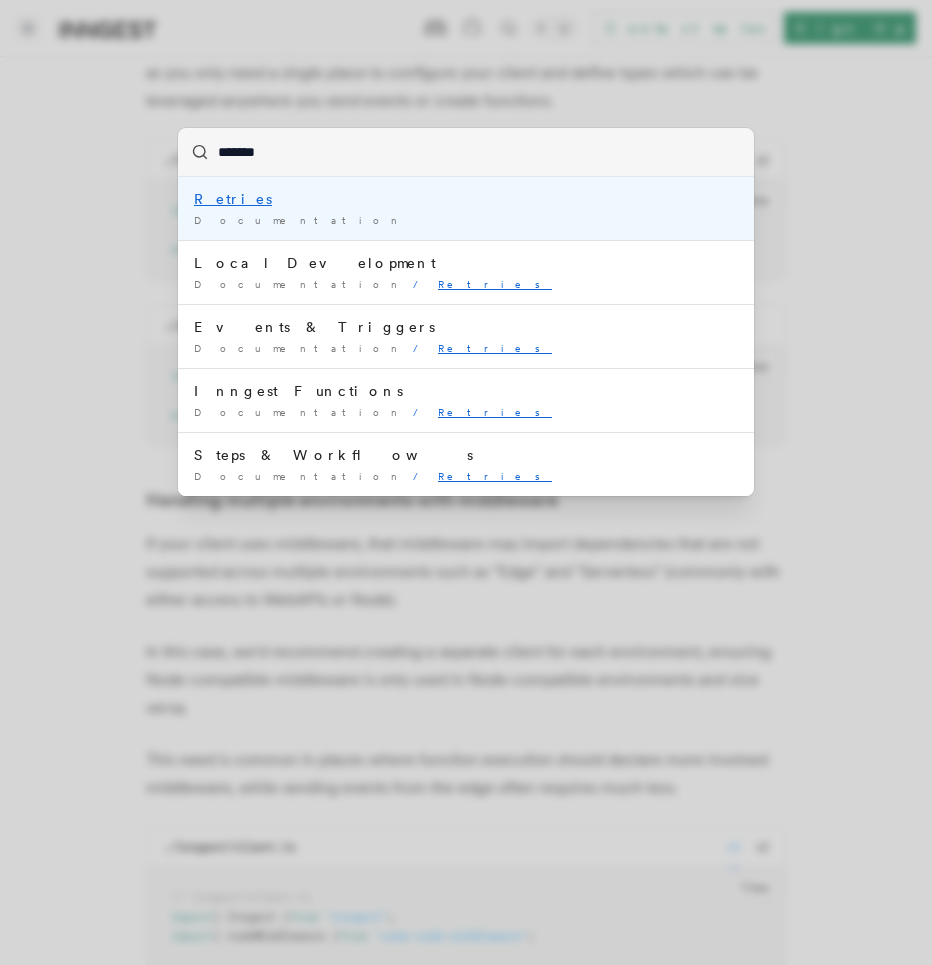 type 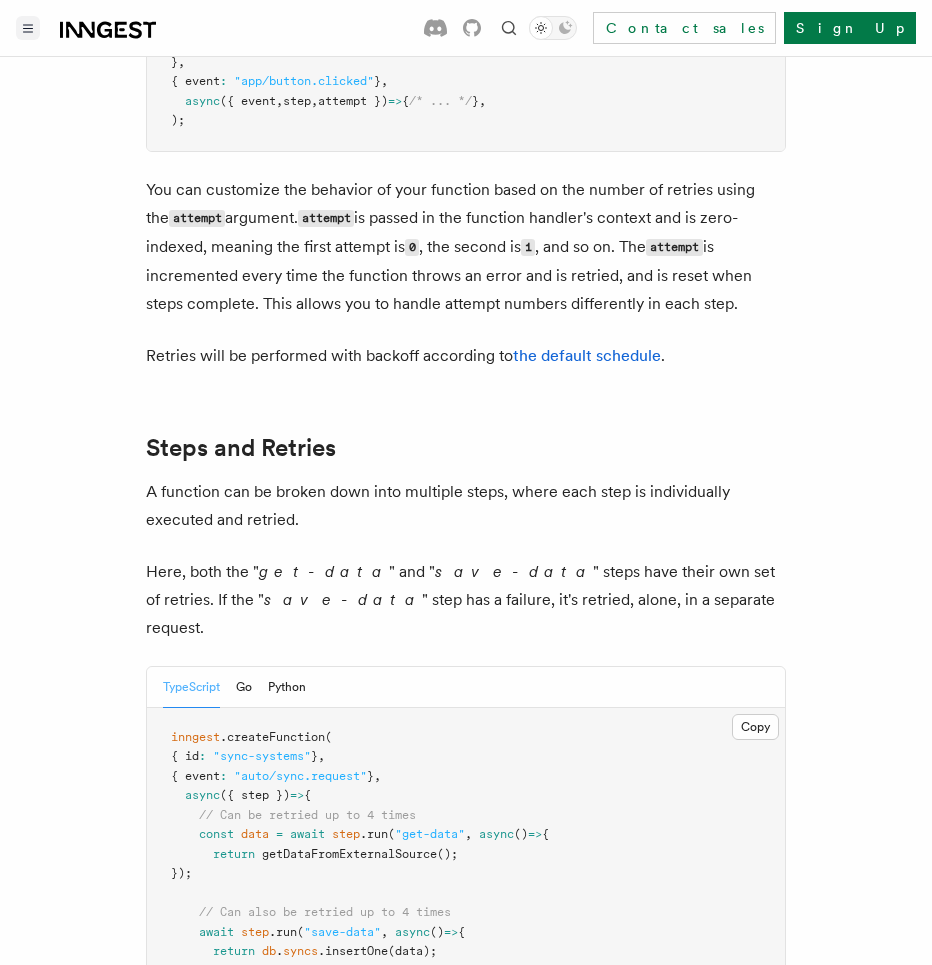 scroll, scrollTop: 0, scrollLeft: 0, axis: both 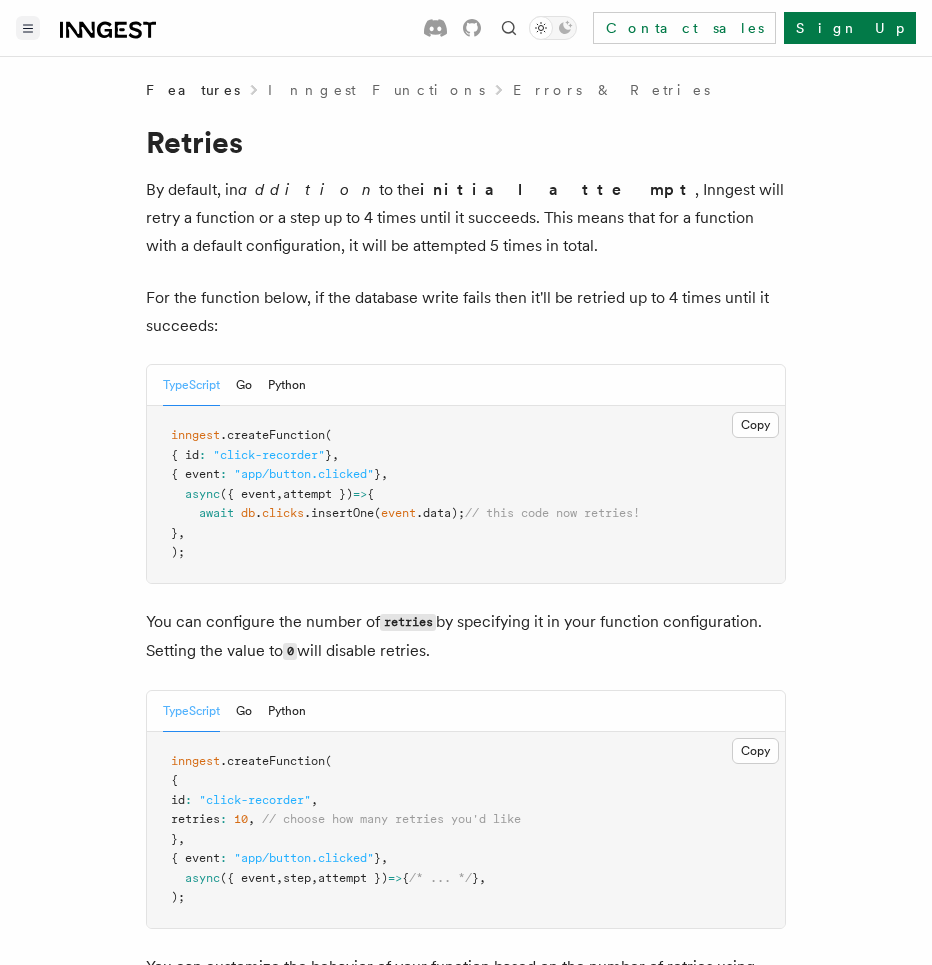 click at bounding box center (28, 28) 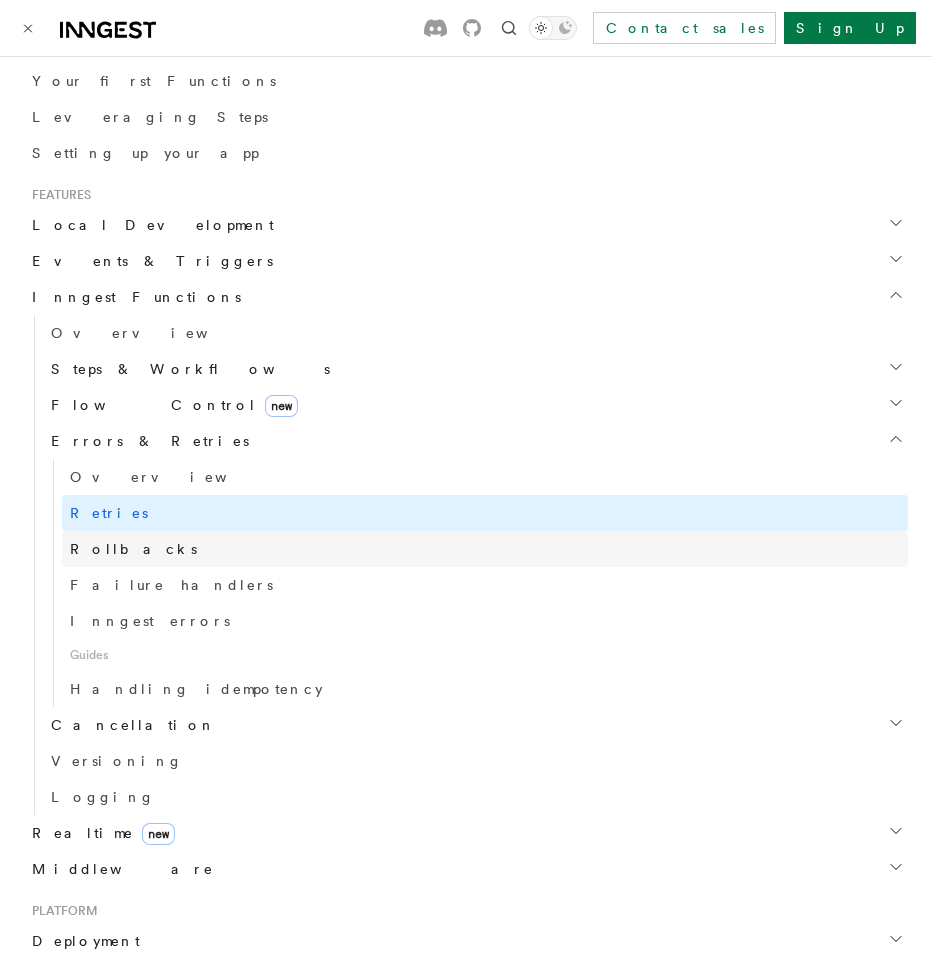 scroll, scrollTop: 447, scrollLeft: 0, axis: vertical 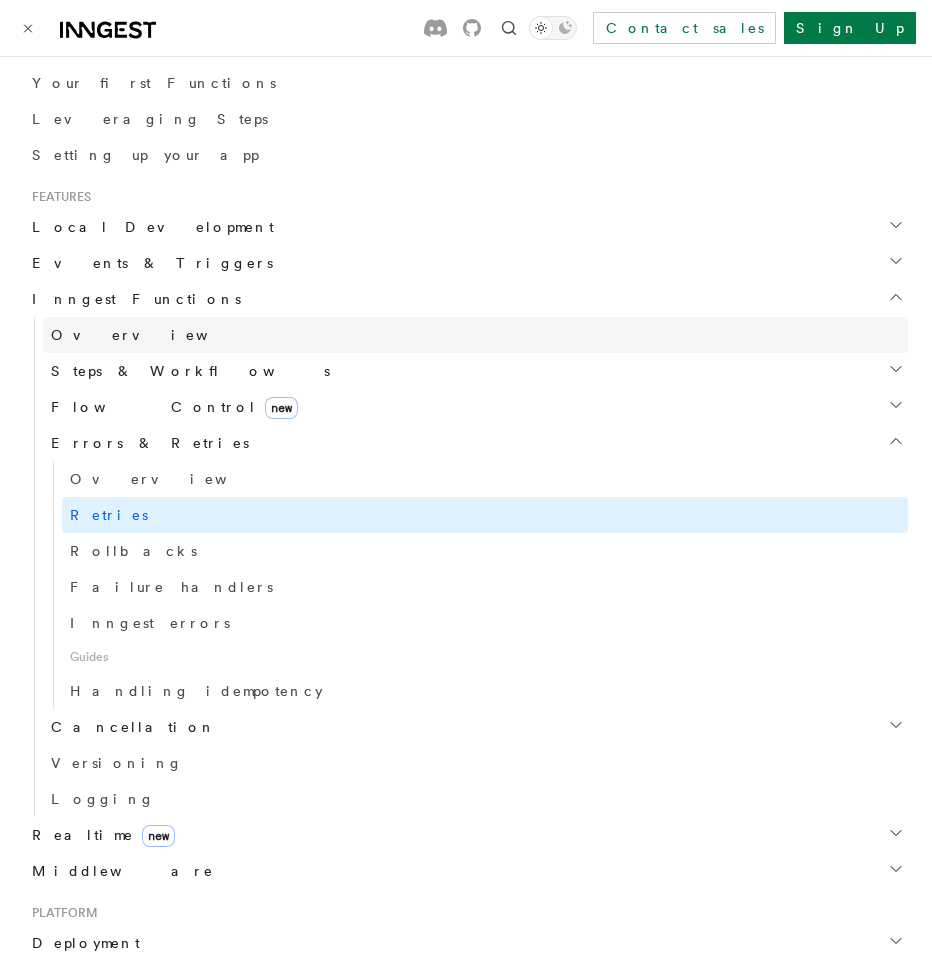 click on "Overview" at bounding box center (475, 335) 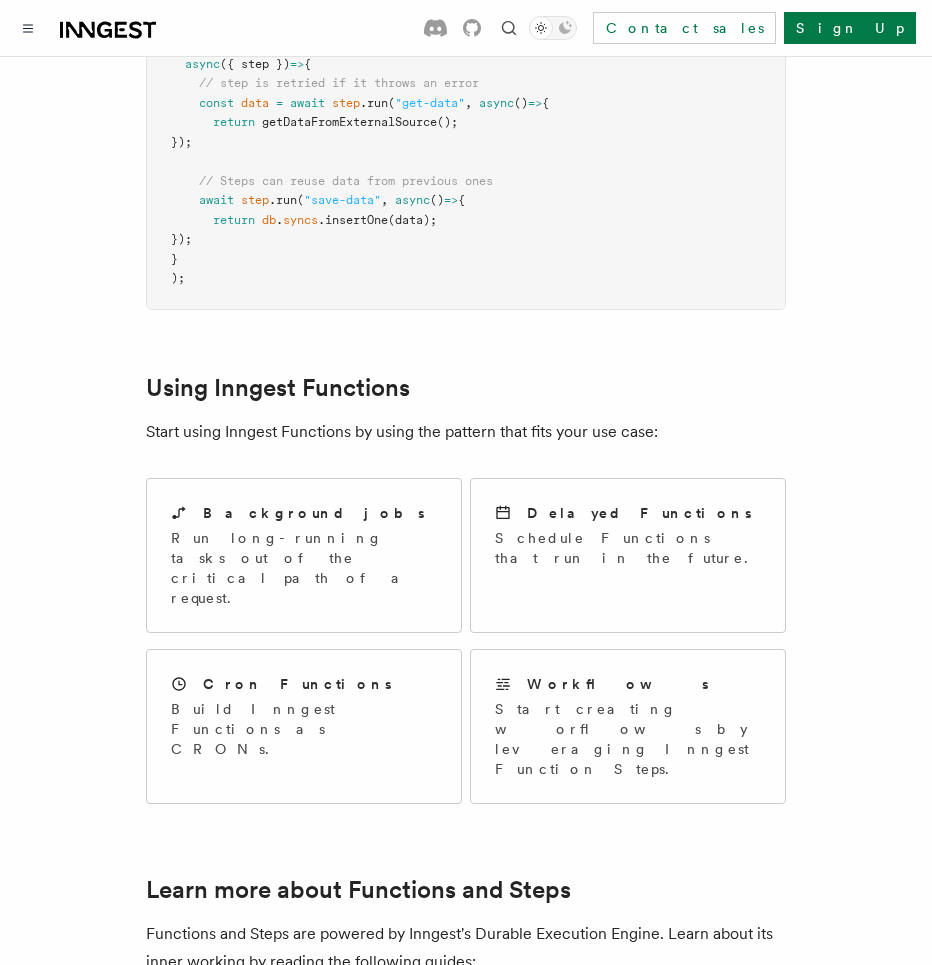 scroll, scrollTop: 898, scrollLeft: 0, axis: vertical 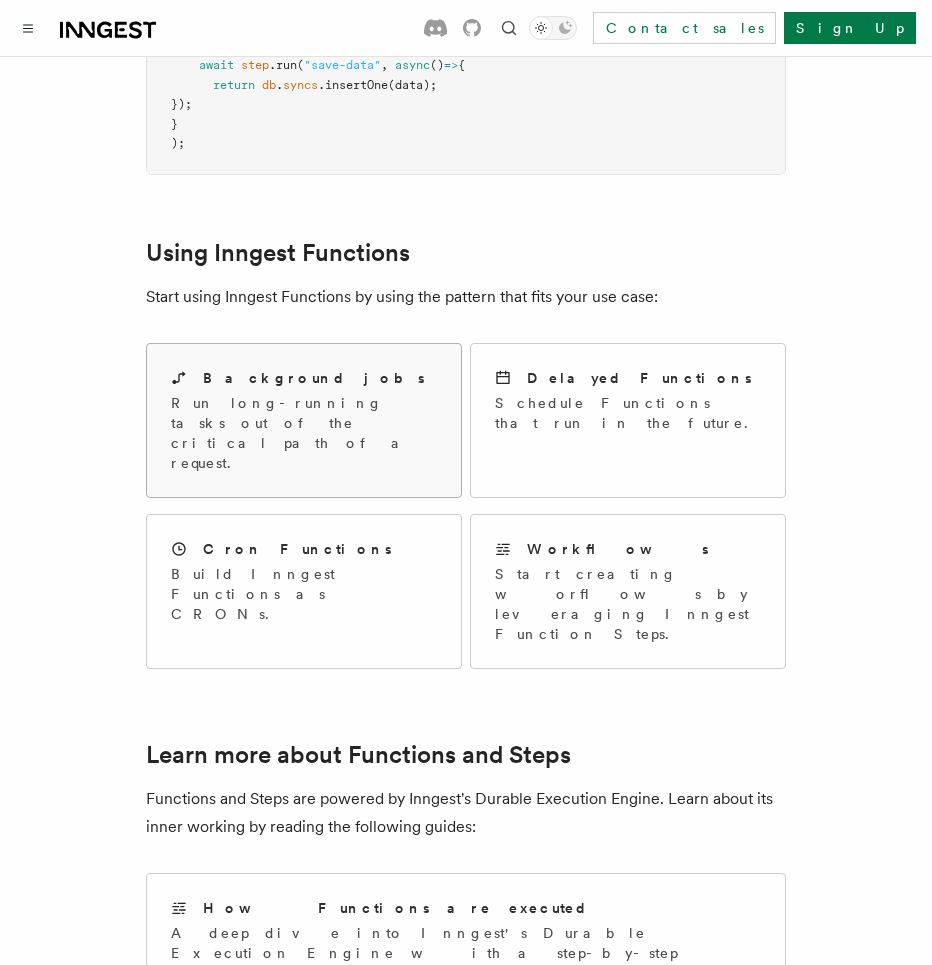 click on "Background jobs Run long-running tasks  out of the critical path of a request." at bounding box center [304, 420] 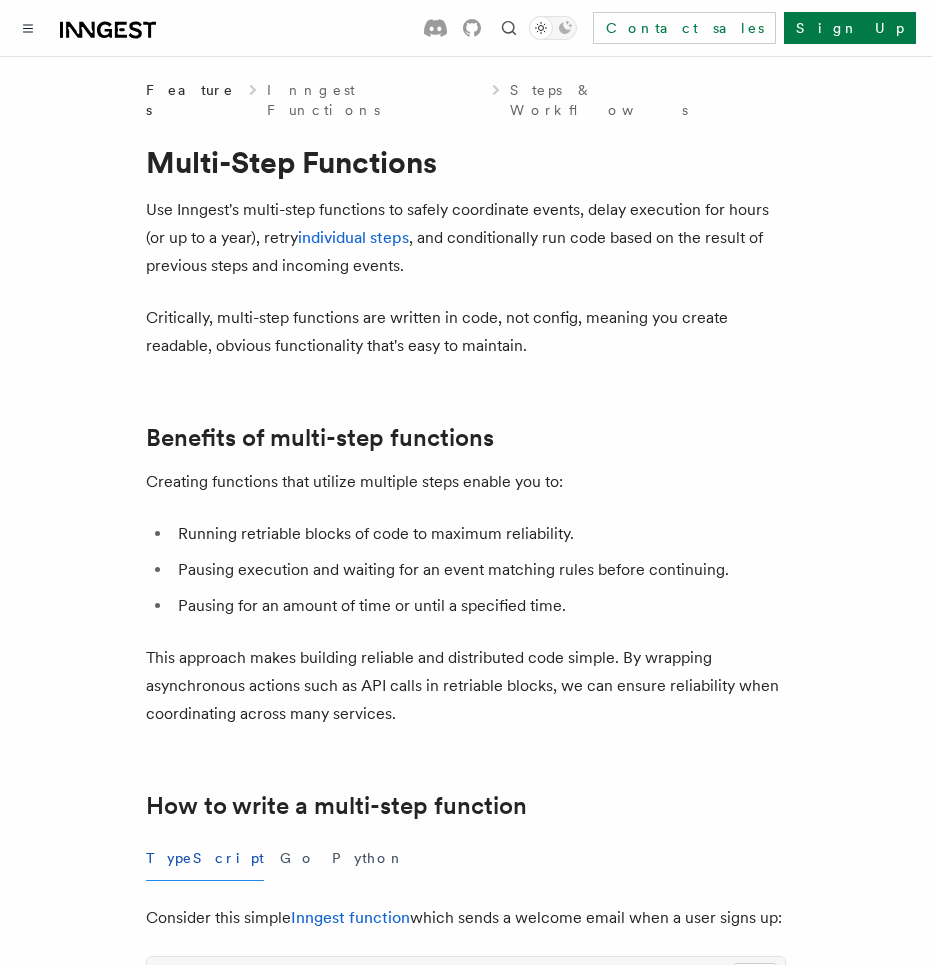 scroll, scrollTop: 0, scrollLeft: 0, axis: both 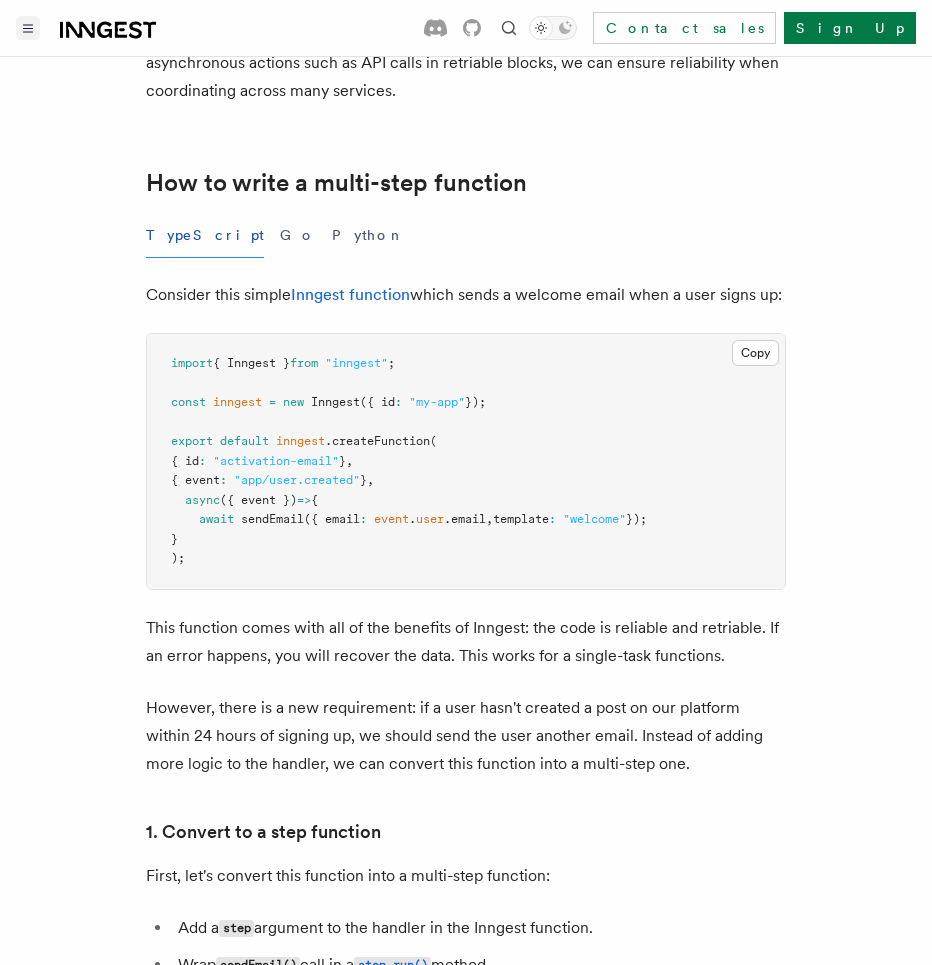 click 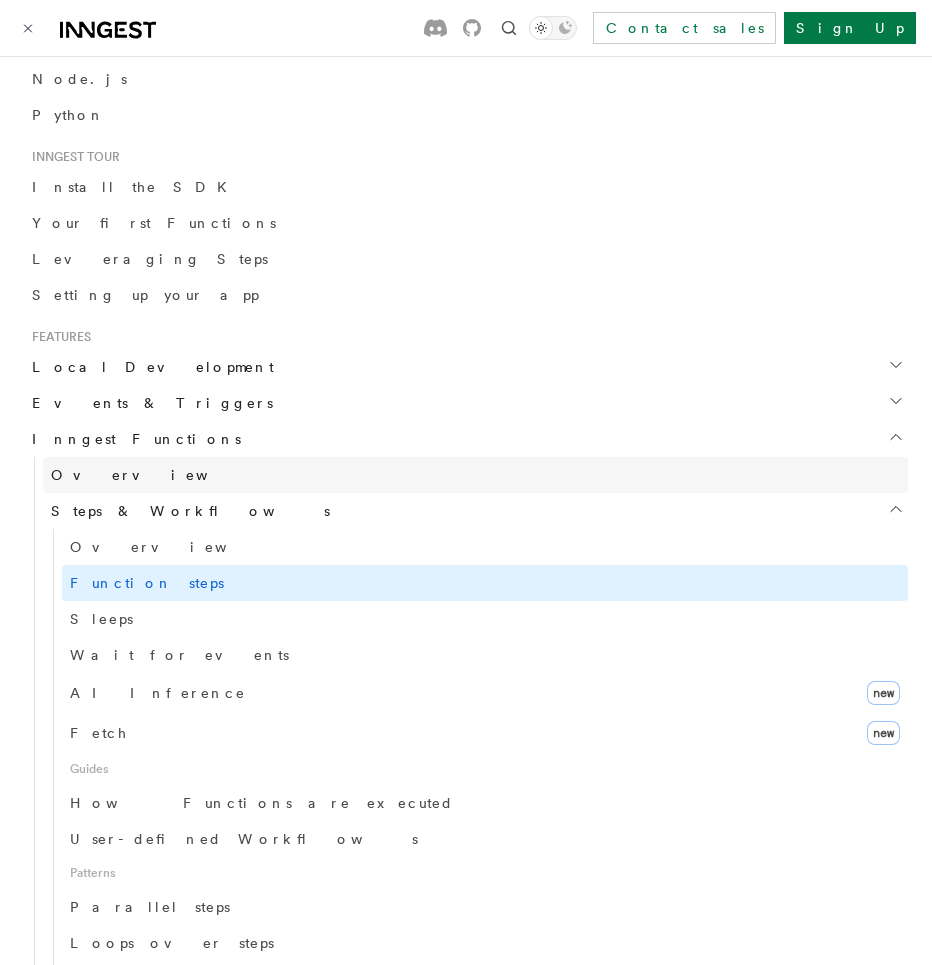 scroll, scrollTop: 317, scrollLeft: 0, axis: vertical 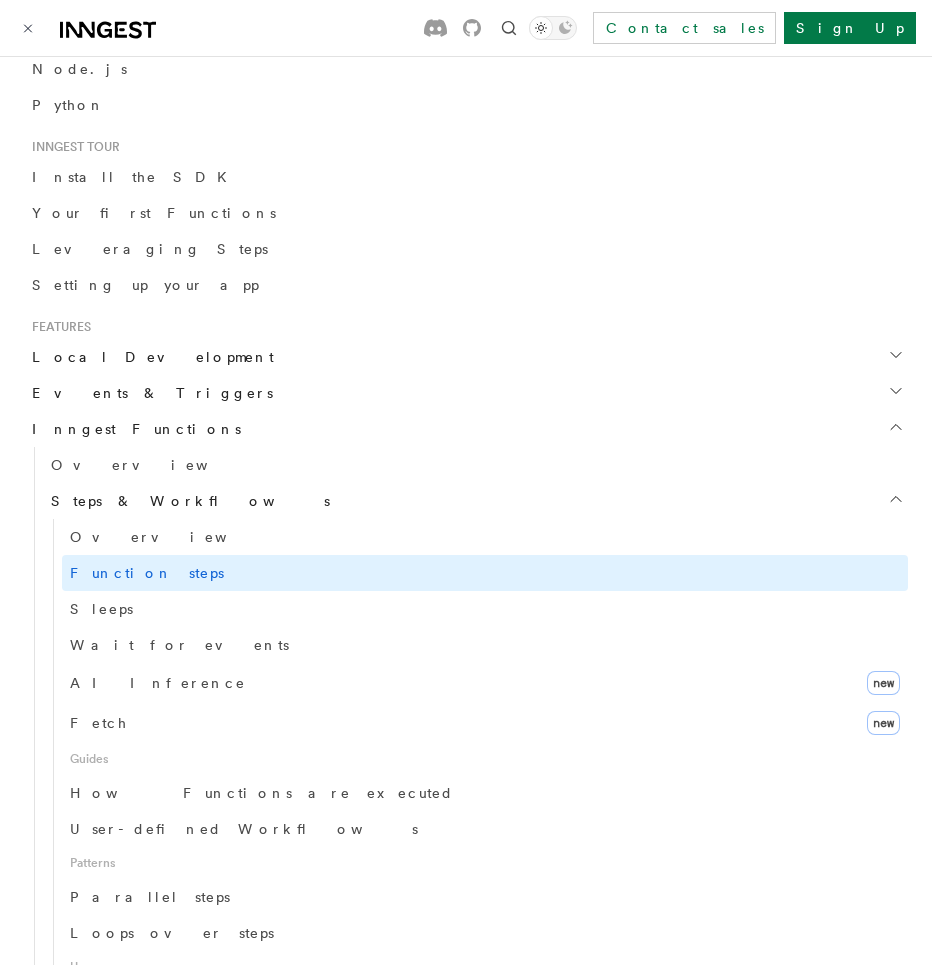 click on "Inngest Functions" at bounding box center (132, 429) 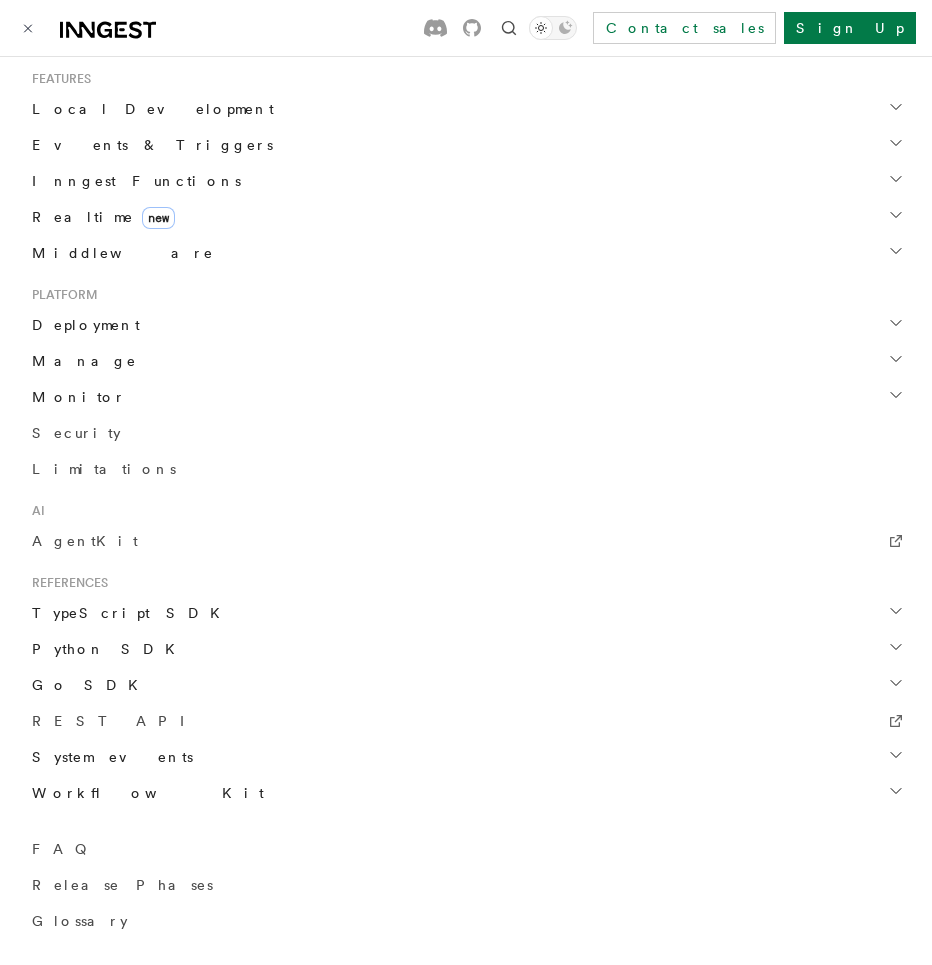 scroll, scrollTop: 579, scrollLeft: 0, axis: vertical 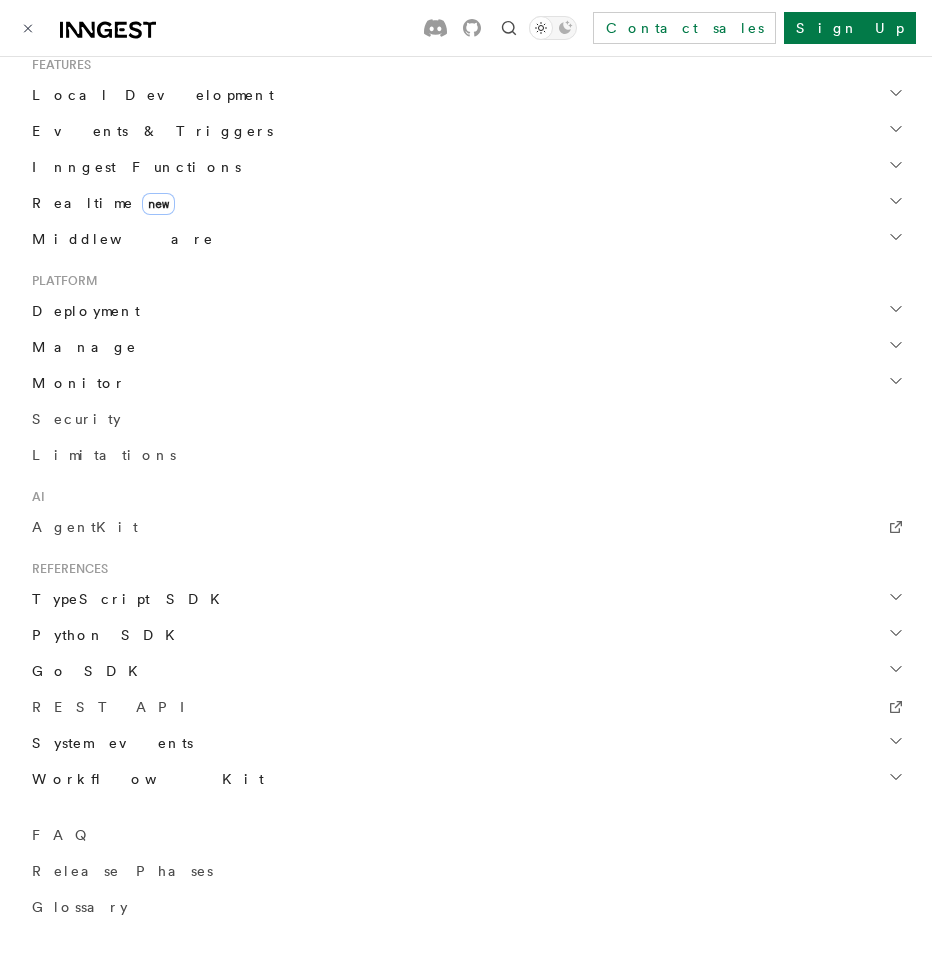 click on "TypeScript SDK" at bounding box center [128, 599] 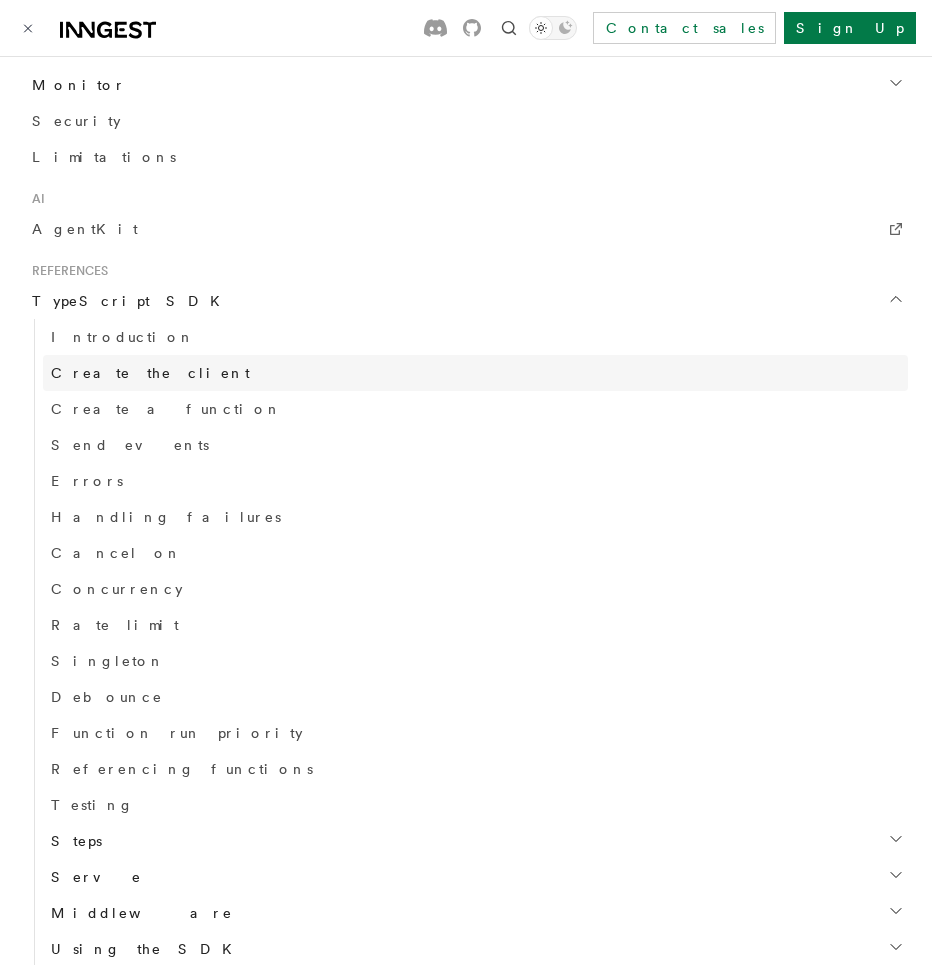scroll, scrollTop: 902, scrollLeft: 0, axis: vertical 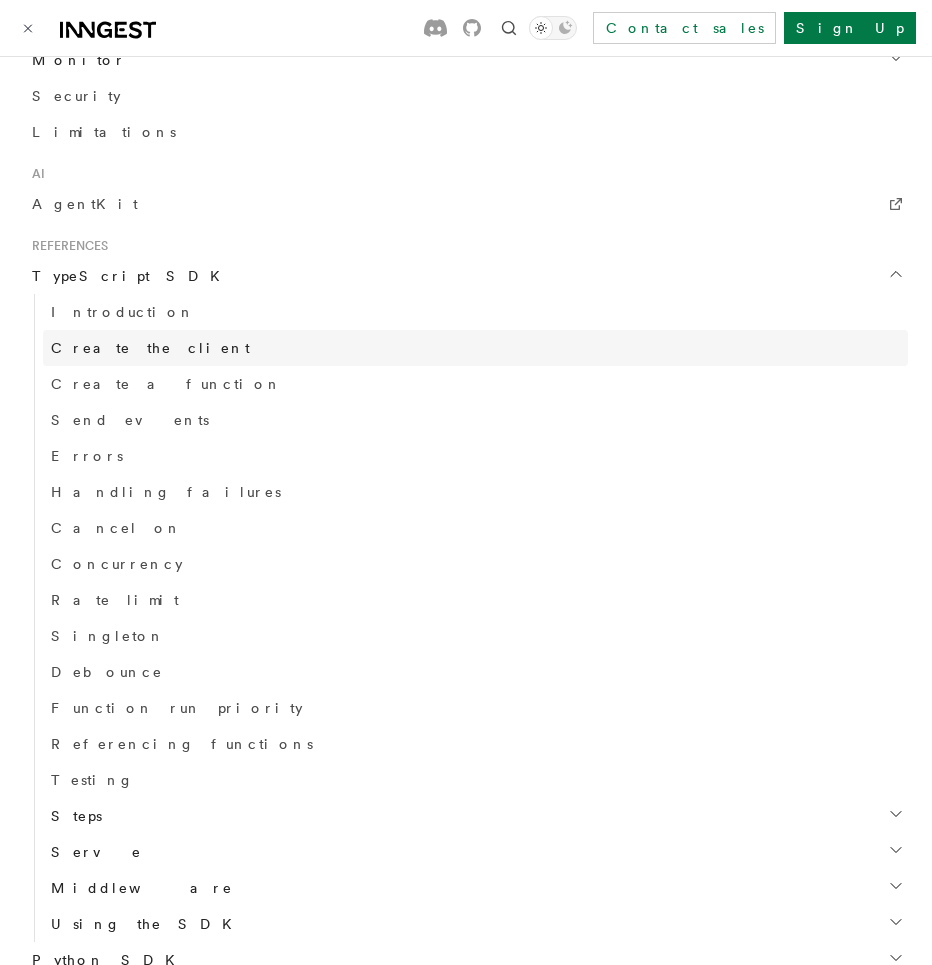 click on "Create the client" at bounding box center (150, 348) 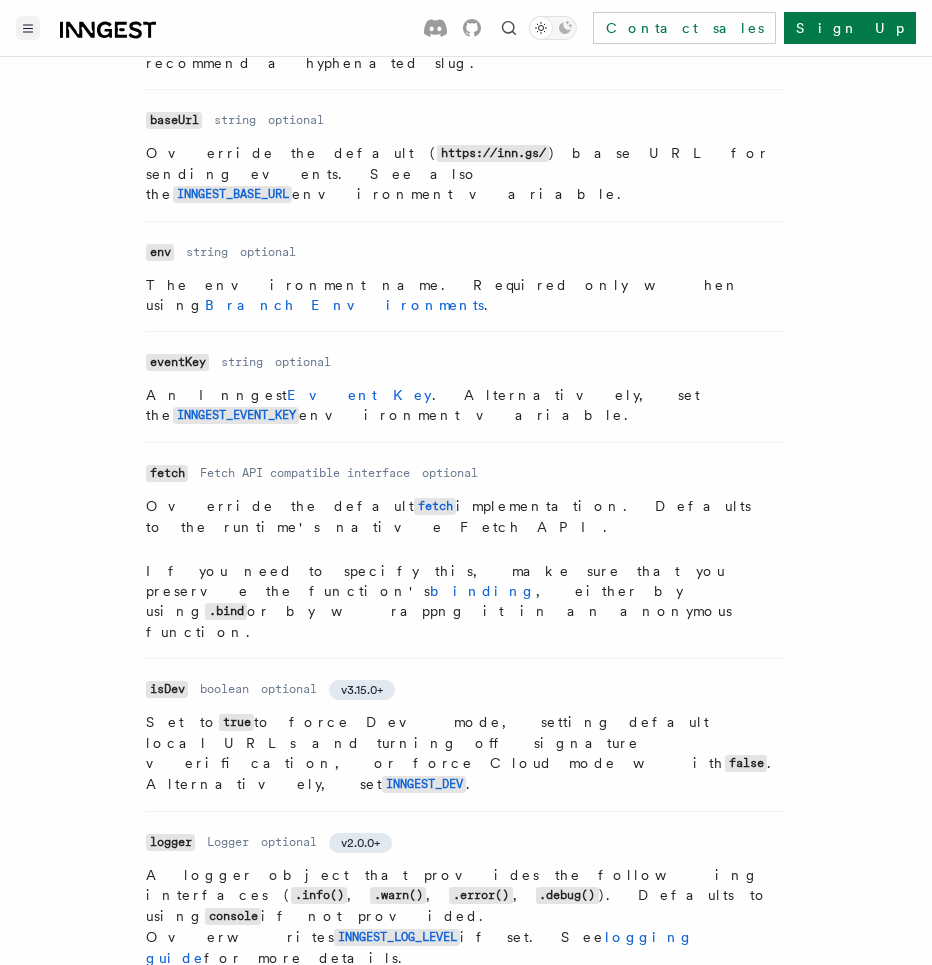 scroll, scrollTop: 0, scrollLeft: 0, axis: both 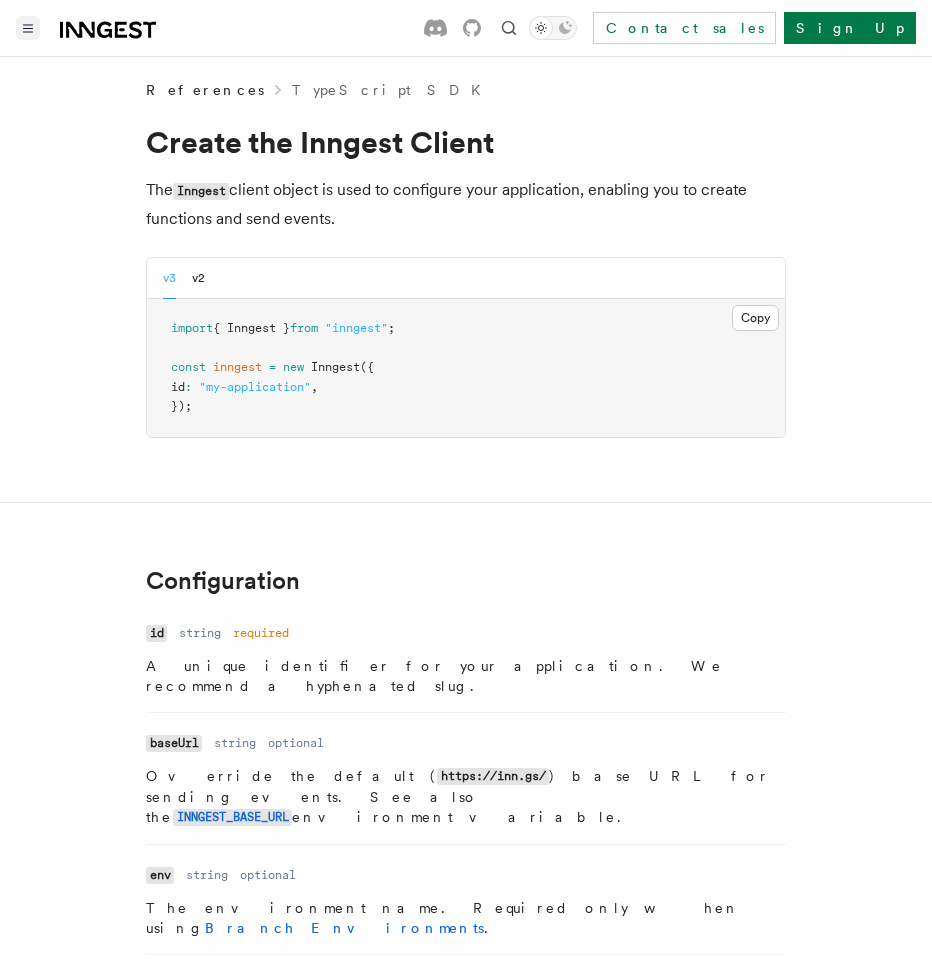 click 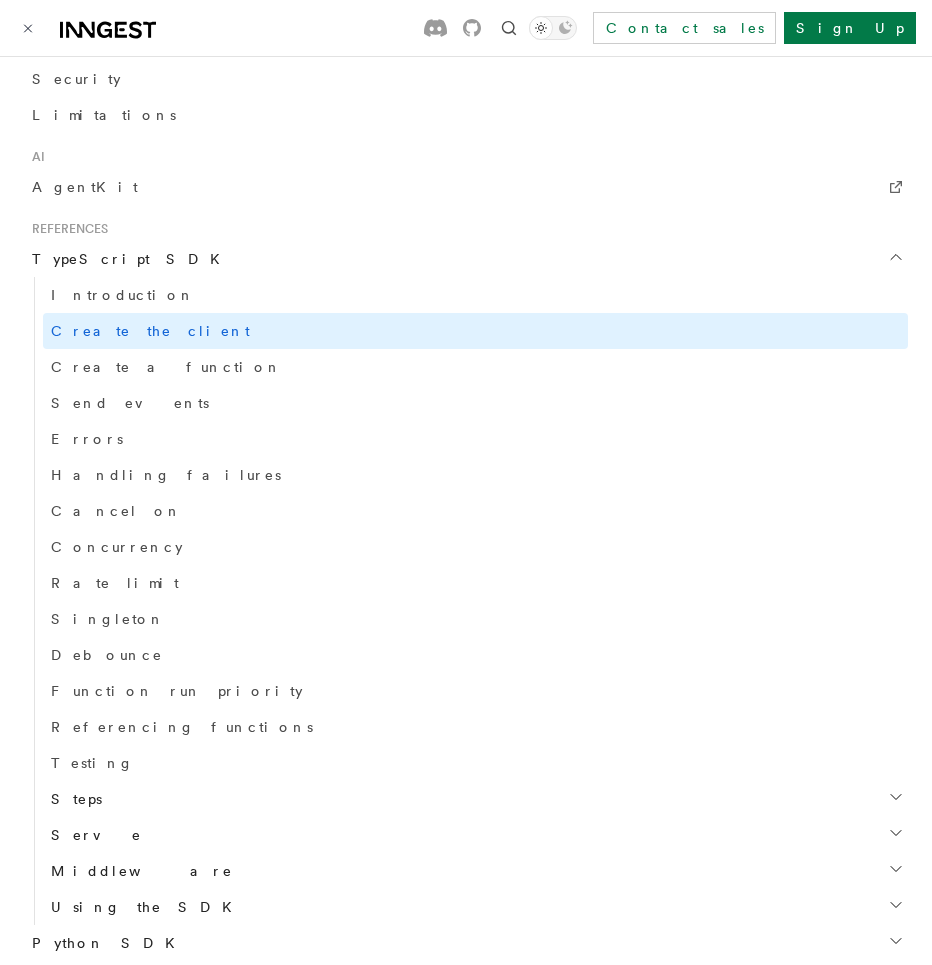 scroll, scrollTop: 1205, scrollLeft: 0, axis: vertical 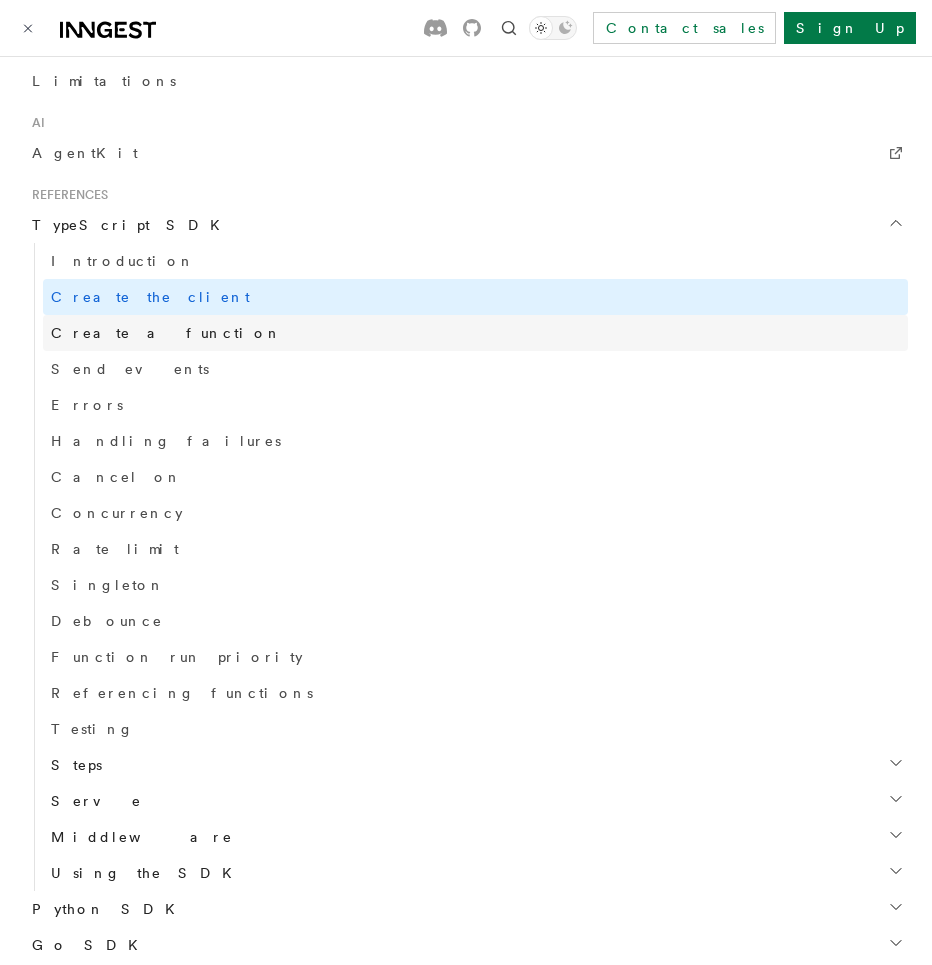 click on "Create a function" at bounding box center [475, 333] 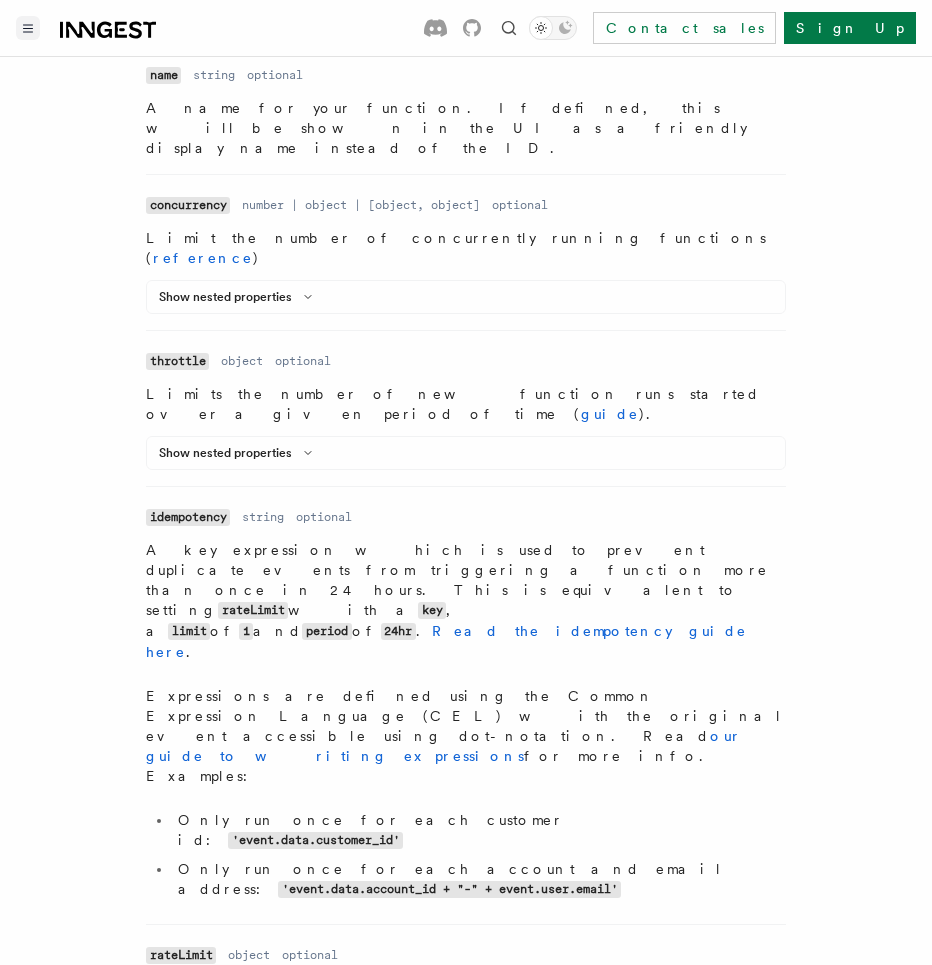 scroll, scrollTop: 0, scrollLeft: 0, axis: both 